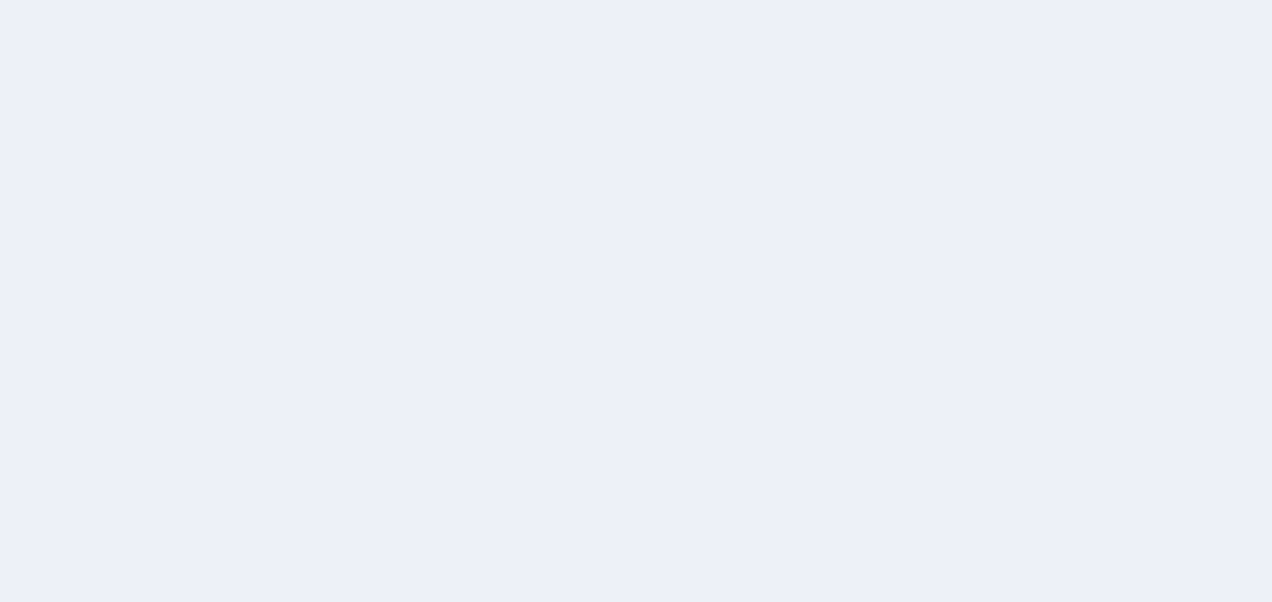 scroll, scrollTop: 0, scrollLeft: 0, axis: both 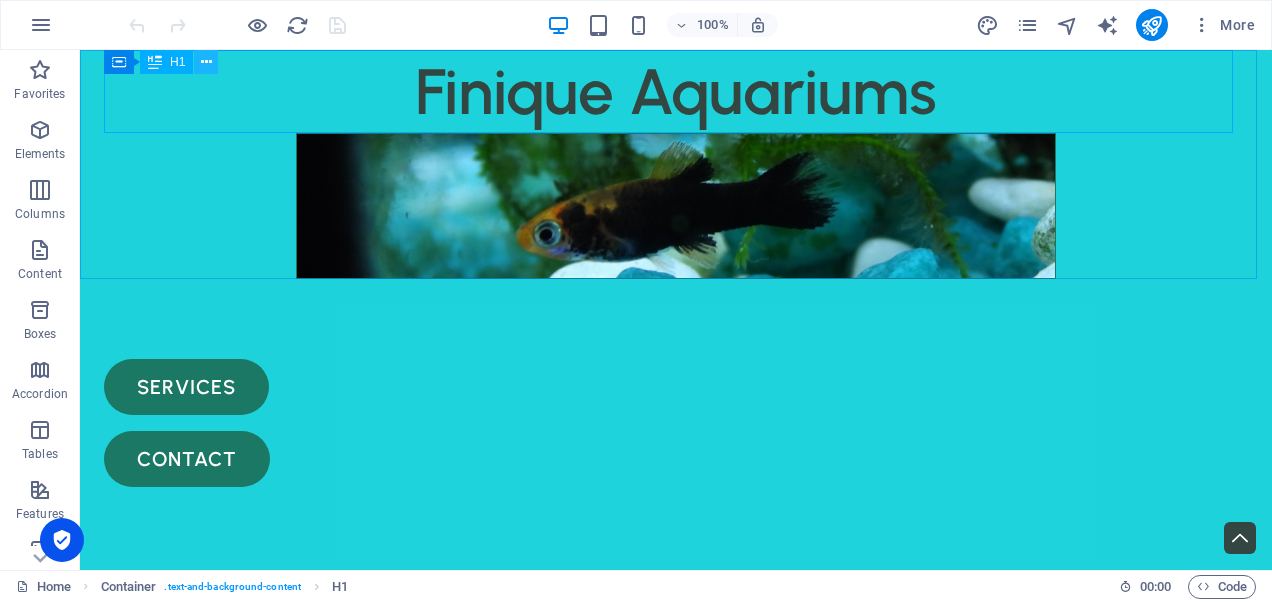 click at bounding box center [206, 62] 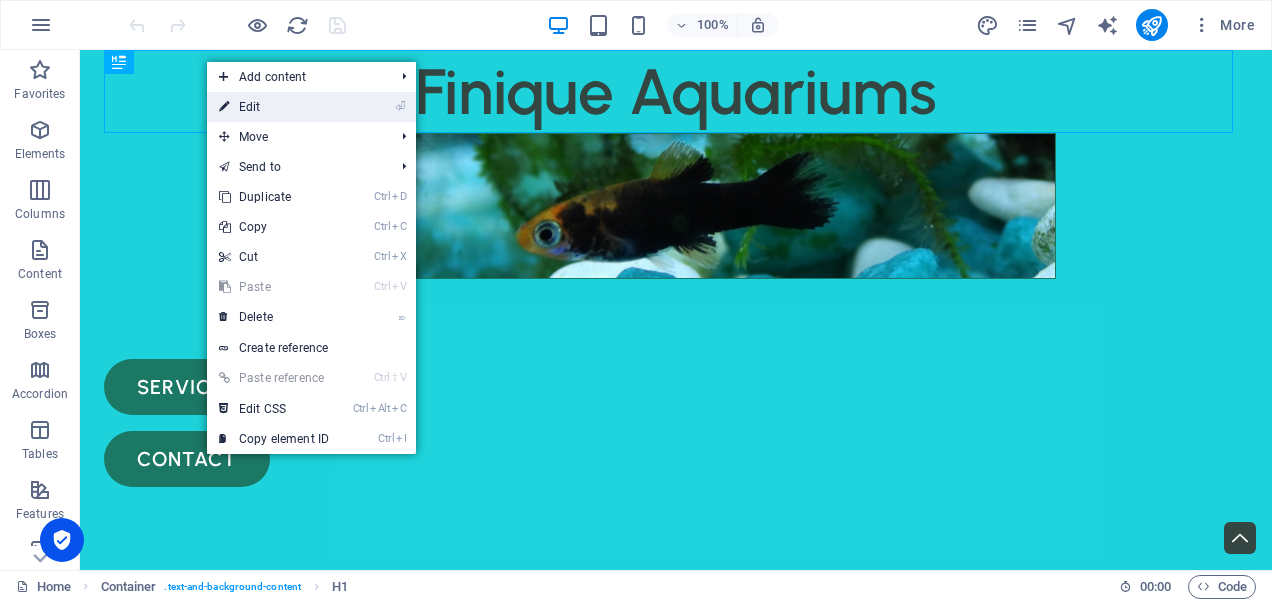 click on "⏎  Edit" at bounding box center (274, 107) 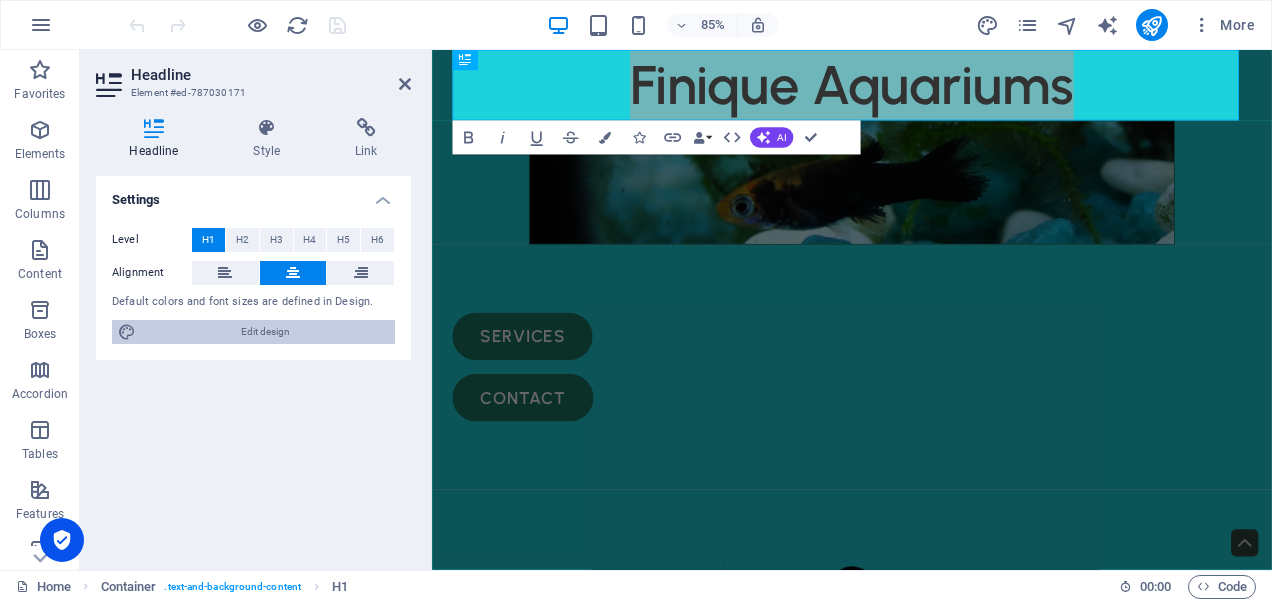 click on "Edit design" at bounding box center [265, 332] 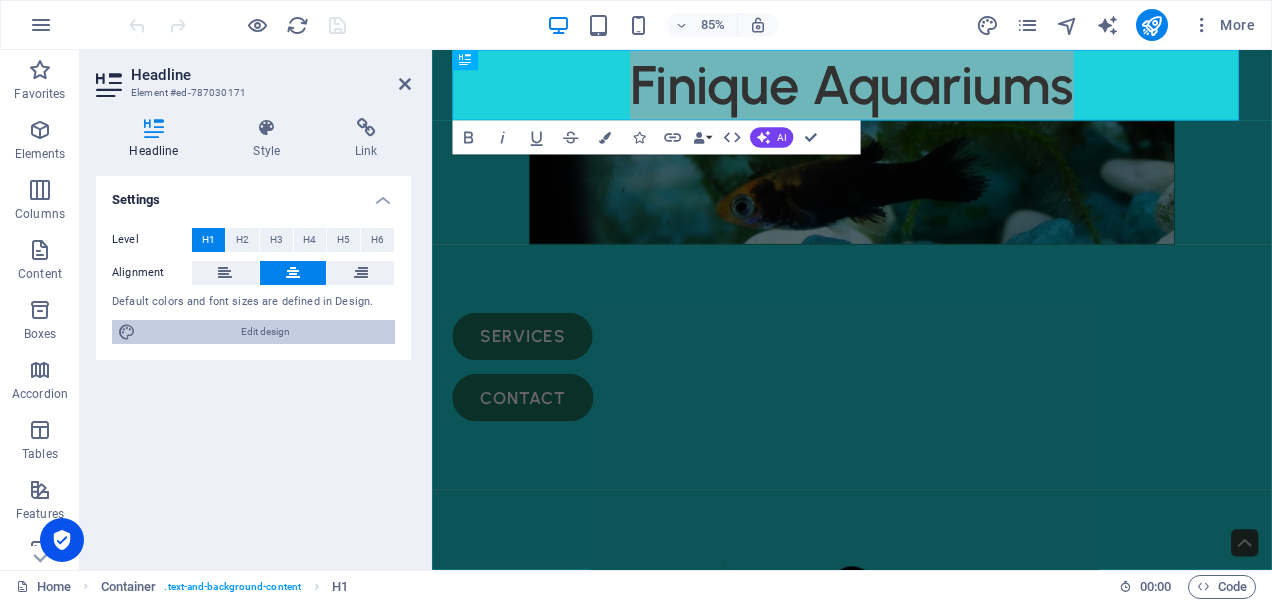 select on "px" 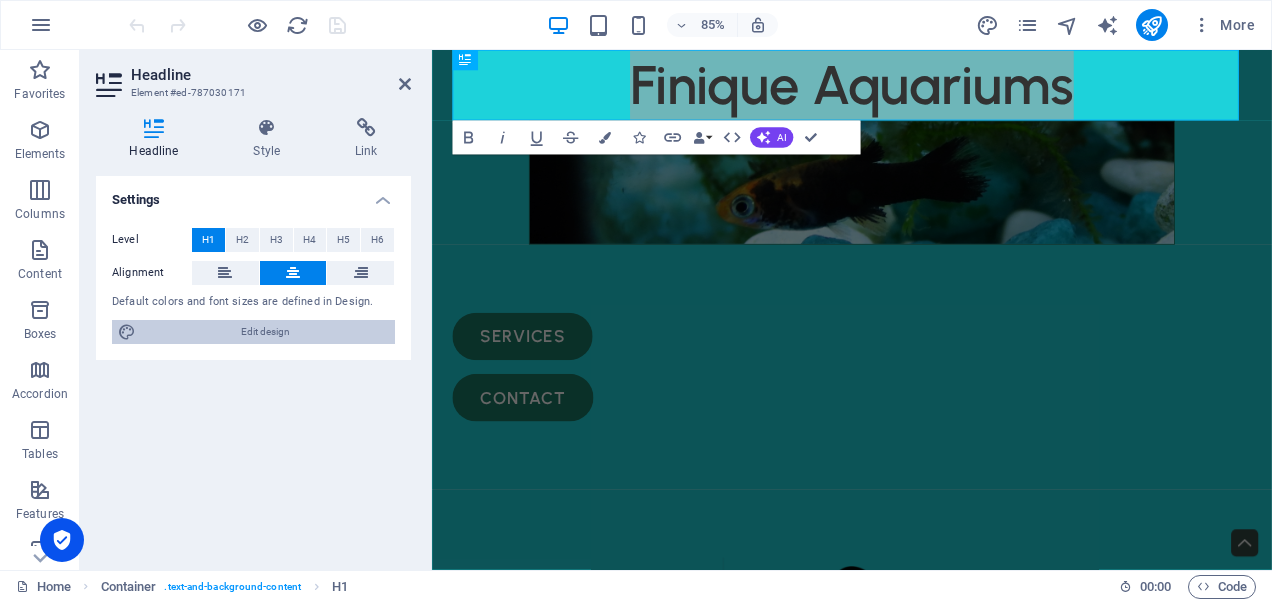 select on "500" 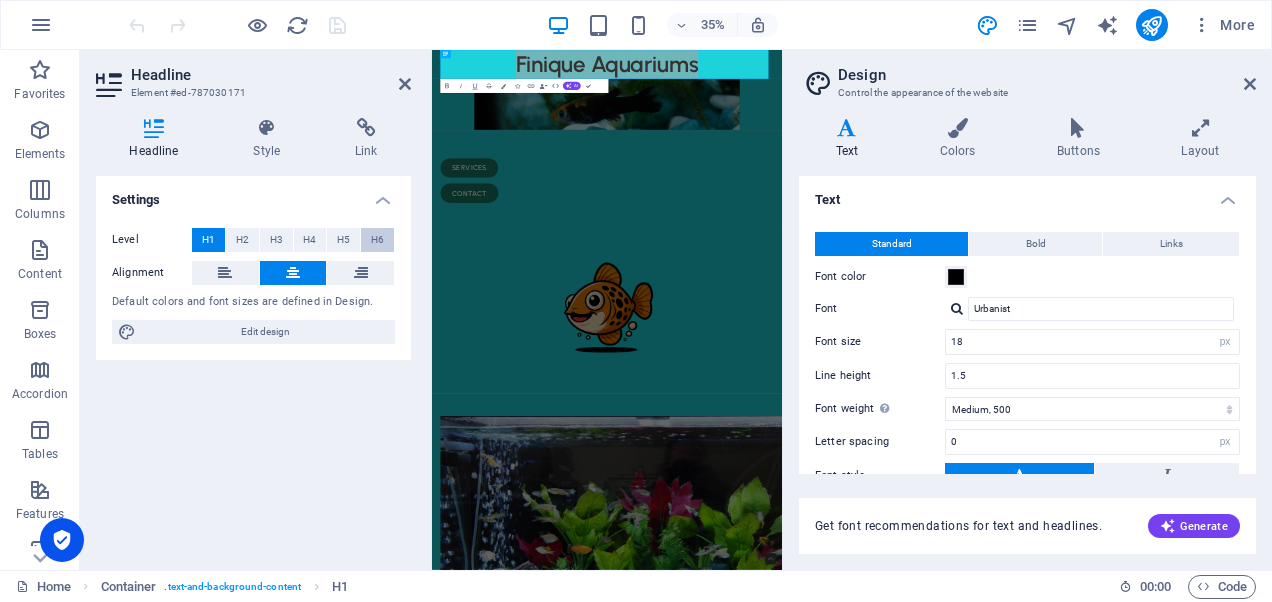 click on "H6" at bounding box center (377, 240) 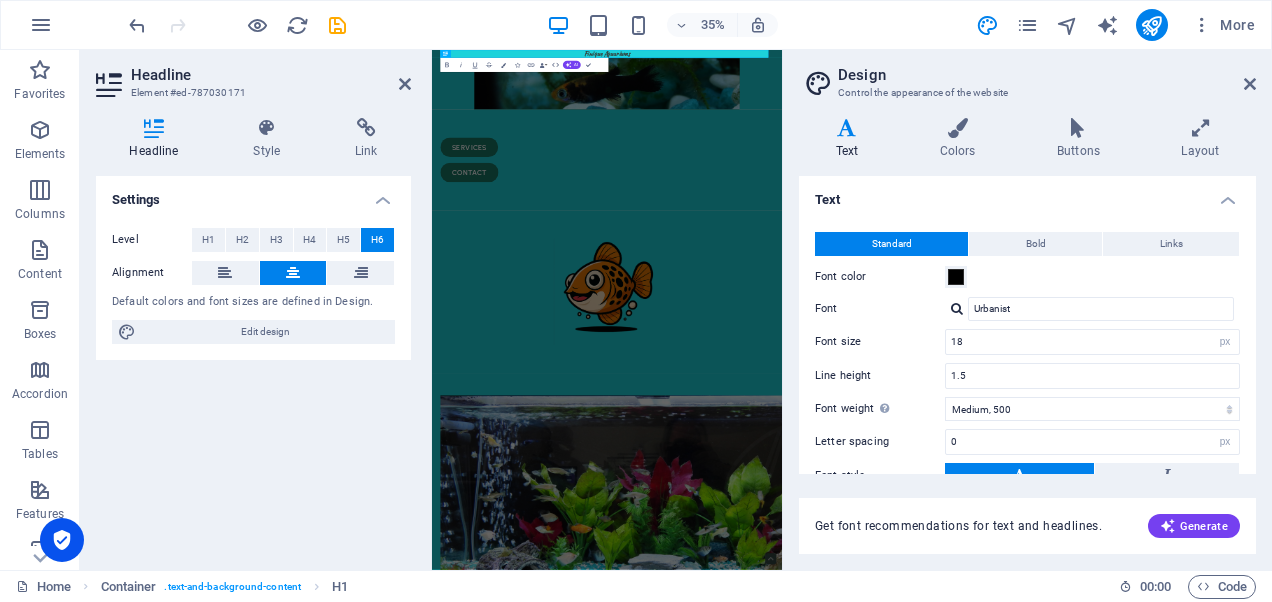 scroll, scrollTop: 45, scrollLeft: 0, axis: vertical 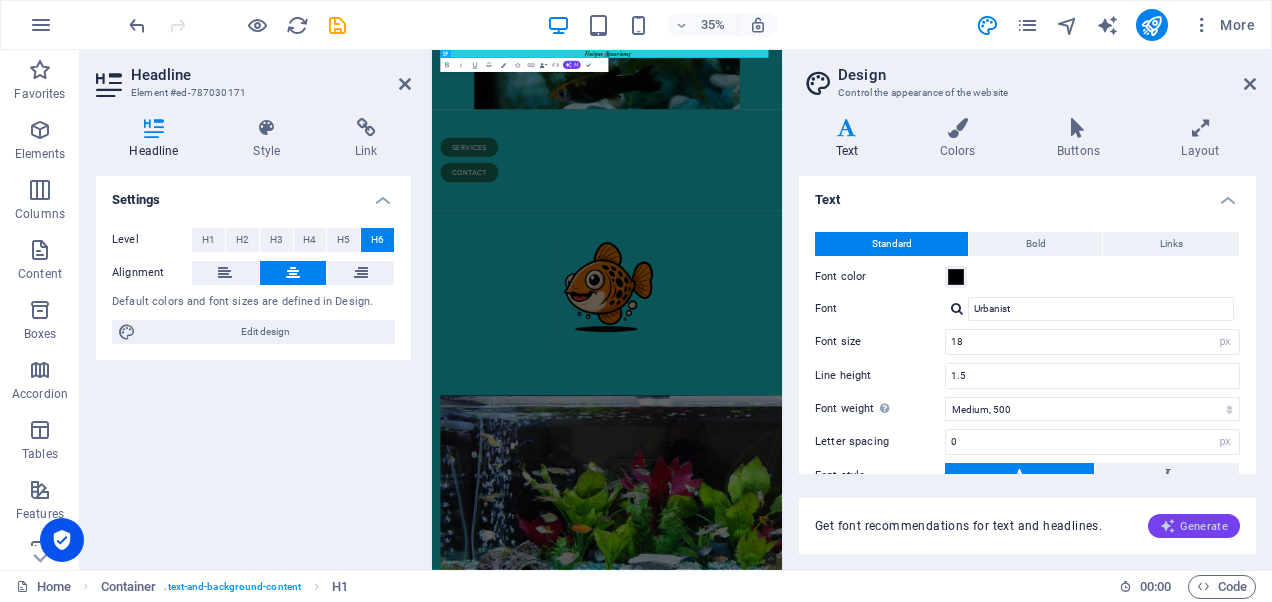click on "Generate" at bounding box center (1194, 526) 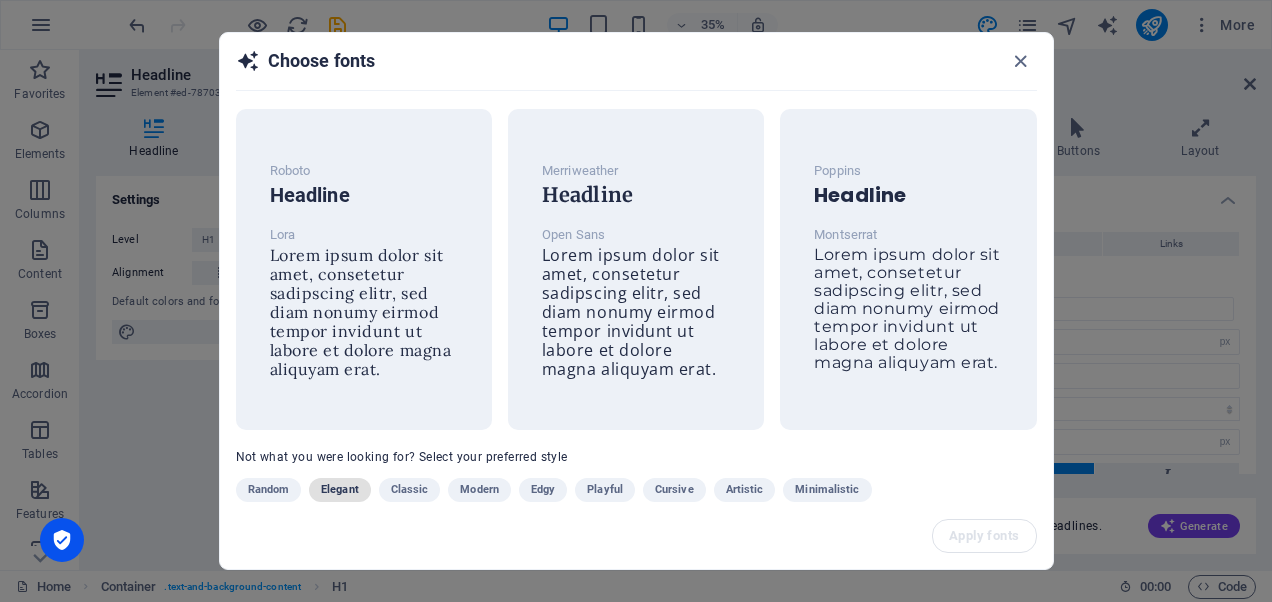 click on "Elegant" at bounding box center [340, 490] 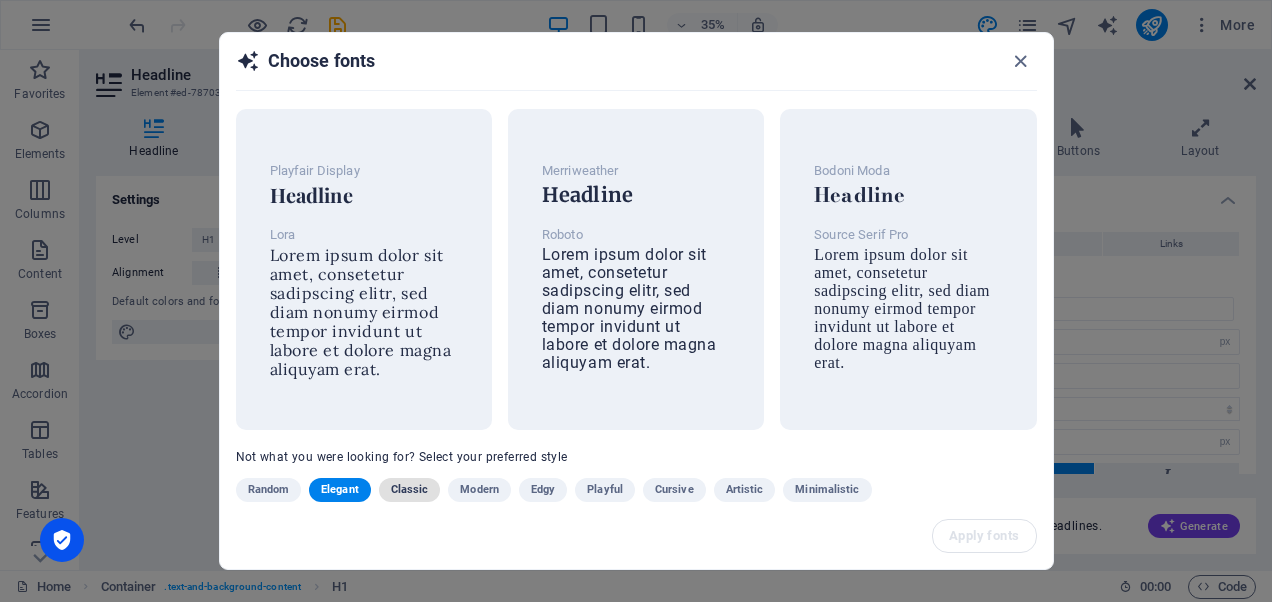 click on "Classic" at bounding box center [410, 490] 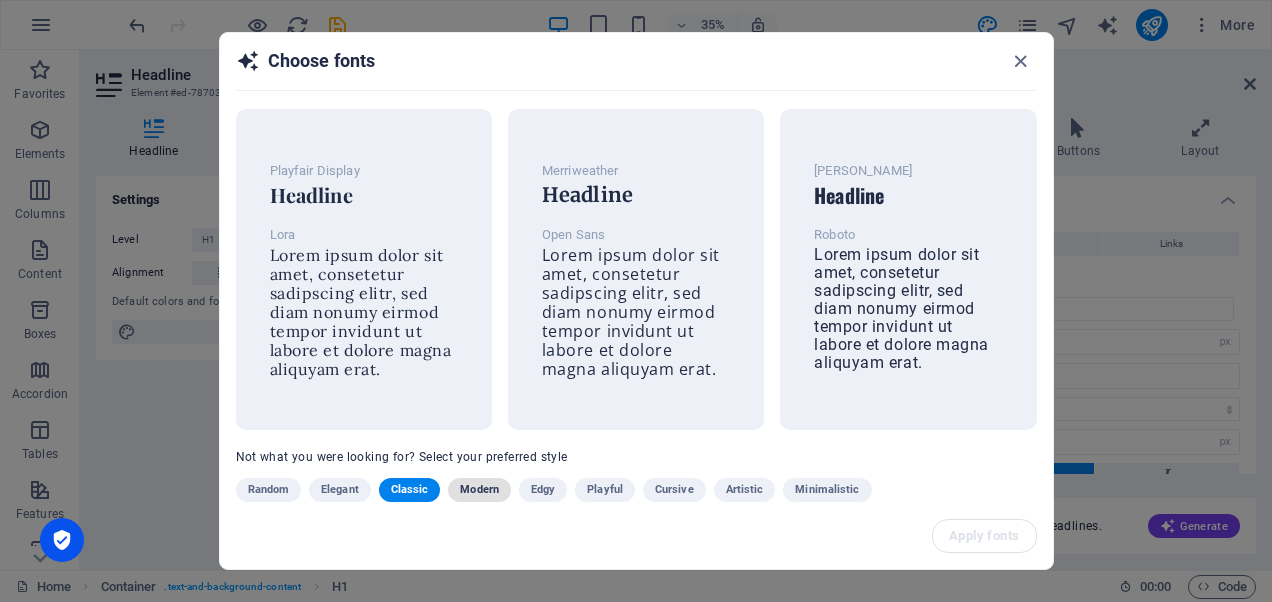click on "Modern" at bounding box center (479, 490) 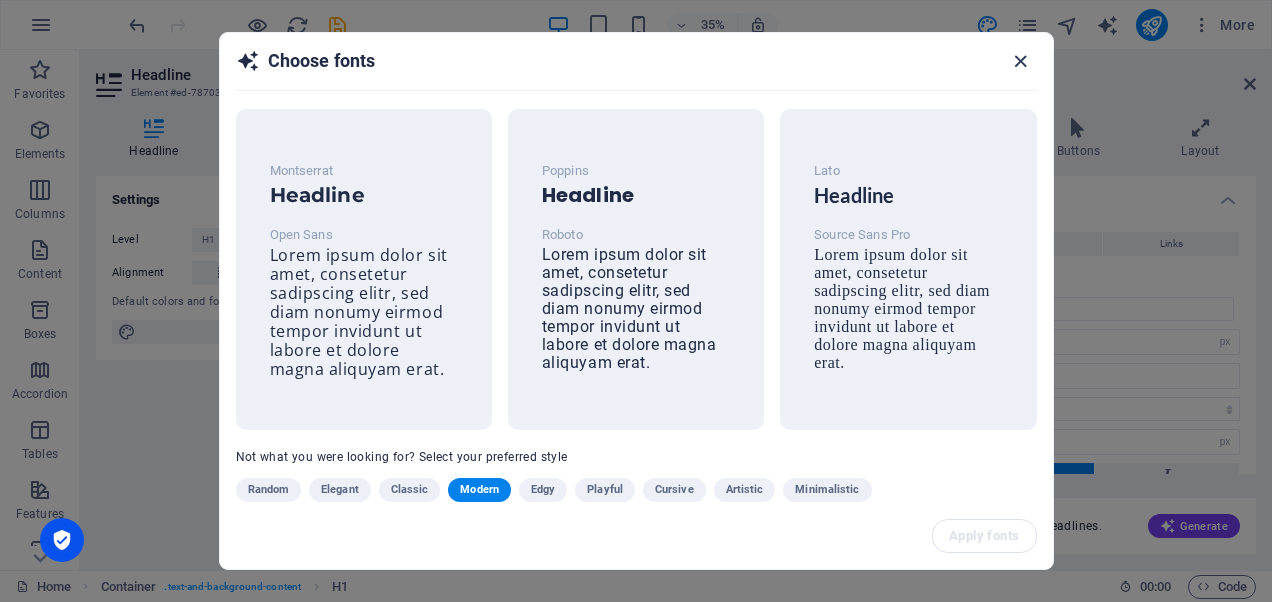 click at bounding box center [1020, 61] 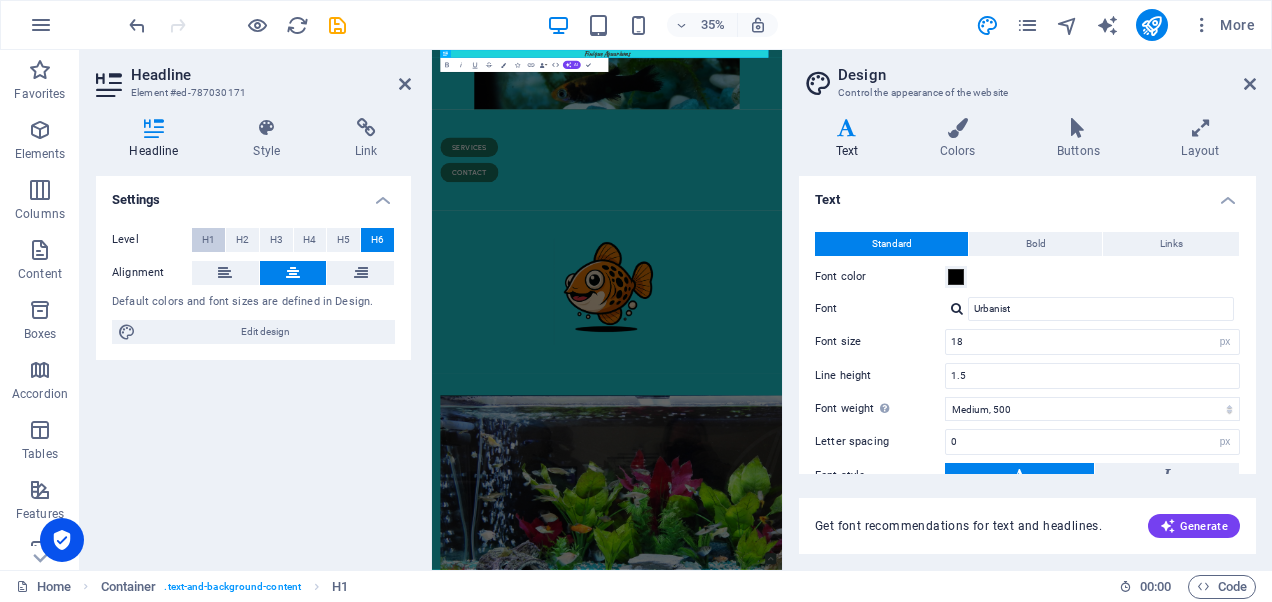 click on "H1" at bounding box center (208, 240) 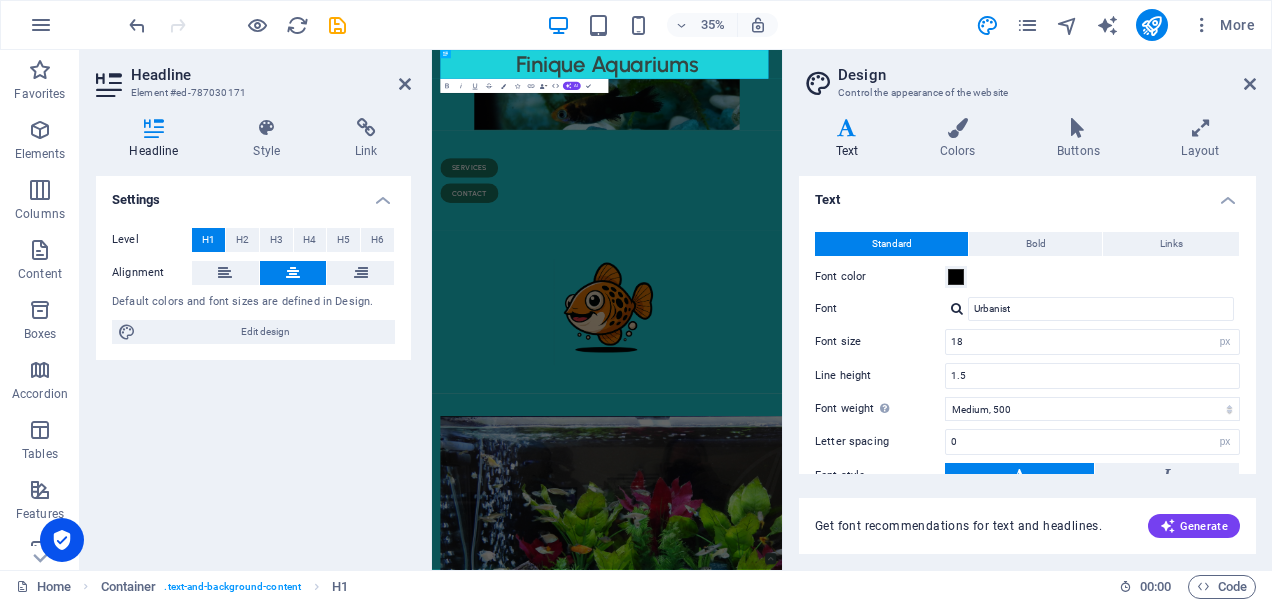 click on "Headline Element #ed-787030171" at bounding box center [253, 76] 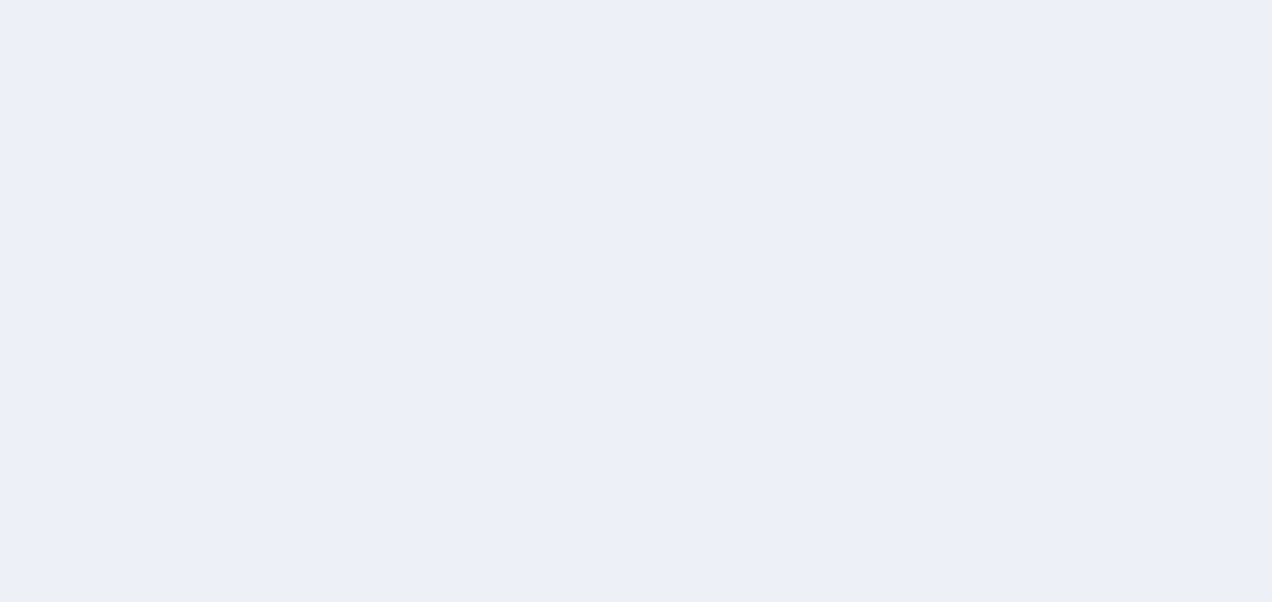 scroll, scrollTop: 0, scrollLeft: 0, axis: both 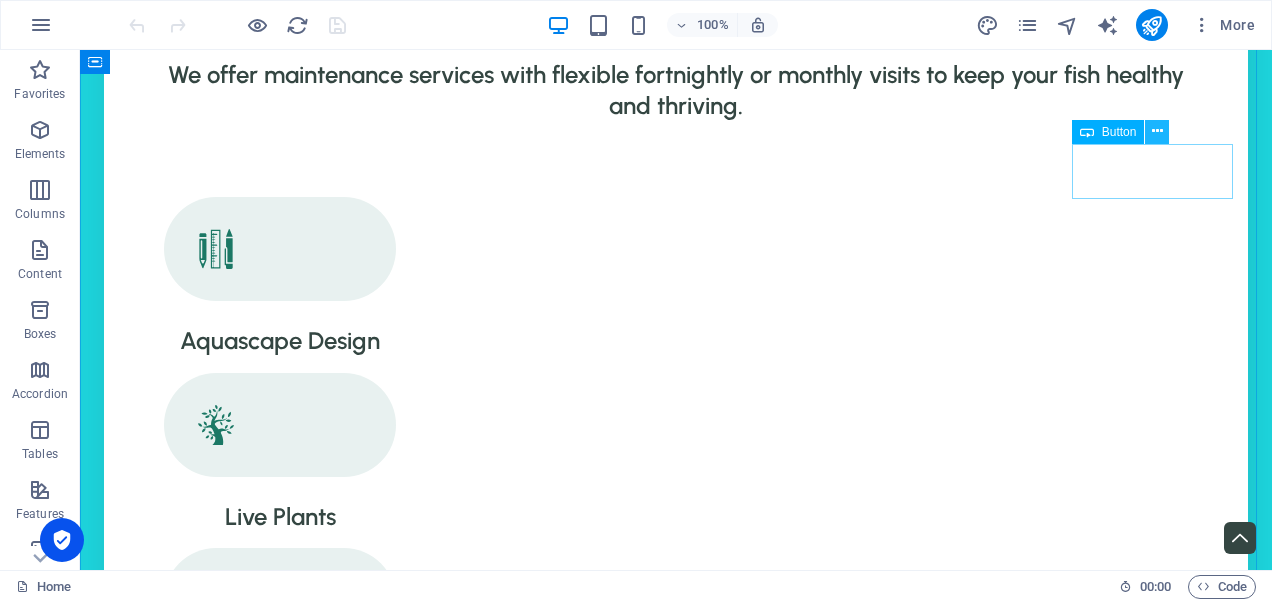 click at bounding box center [1157, 131] 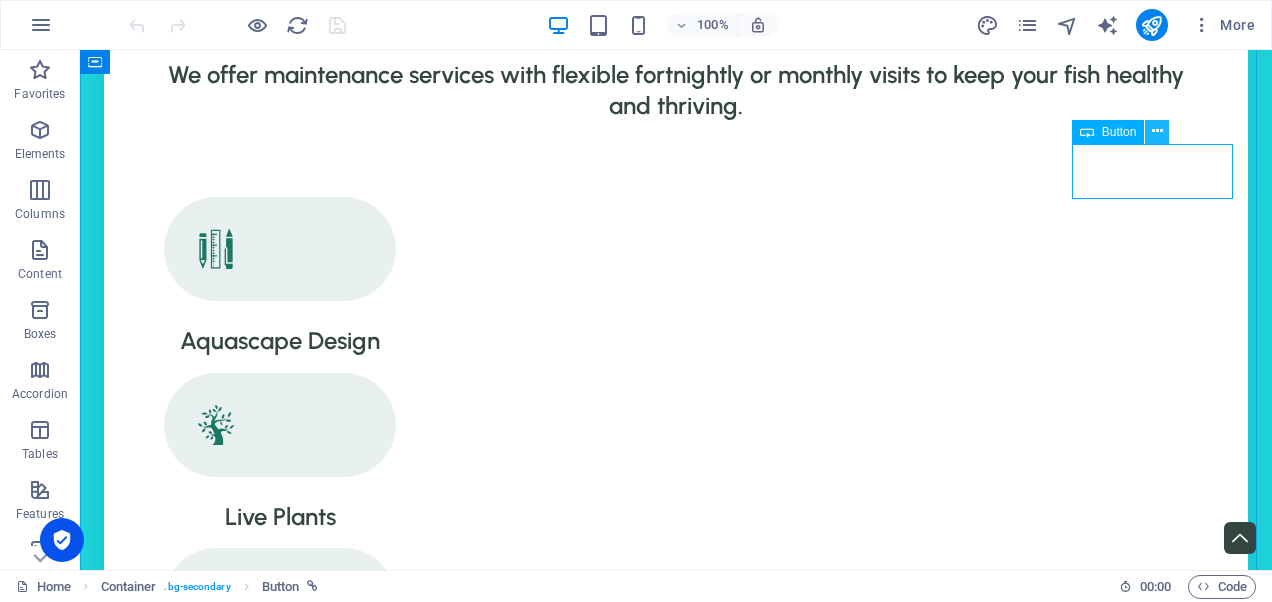 click at bounding box center (1157, 131) 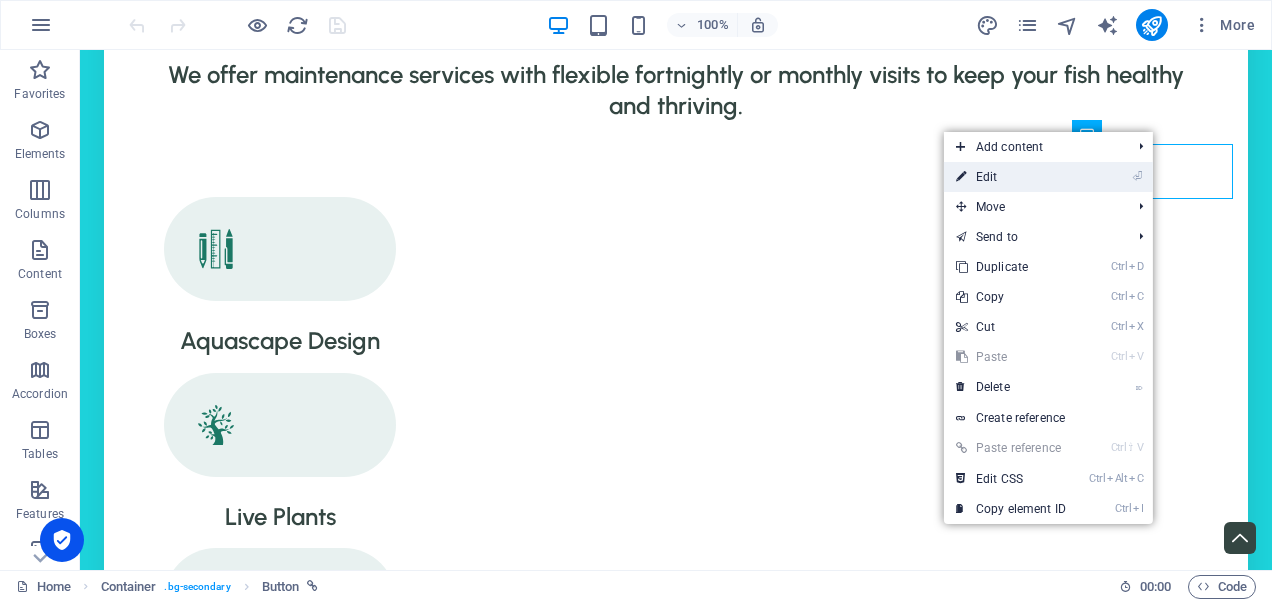 click on "⏎  Edit" at bounding box center (1011, 177) 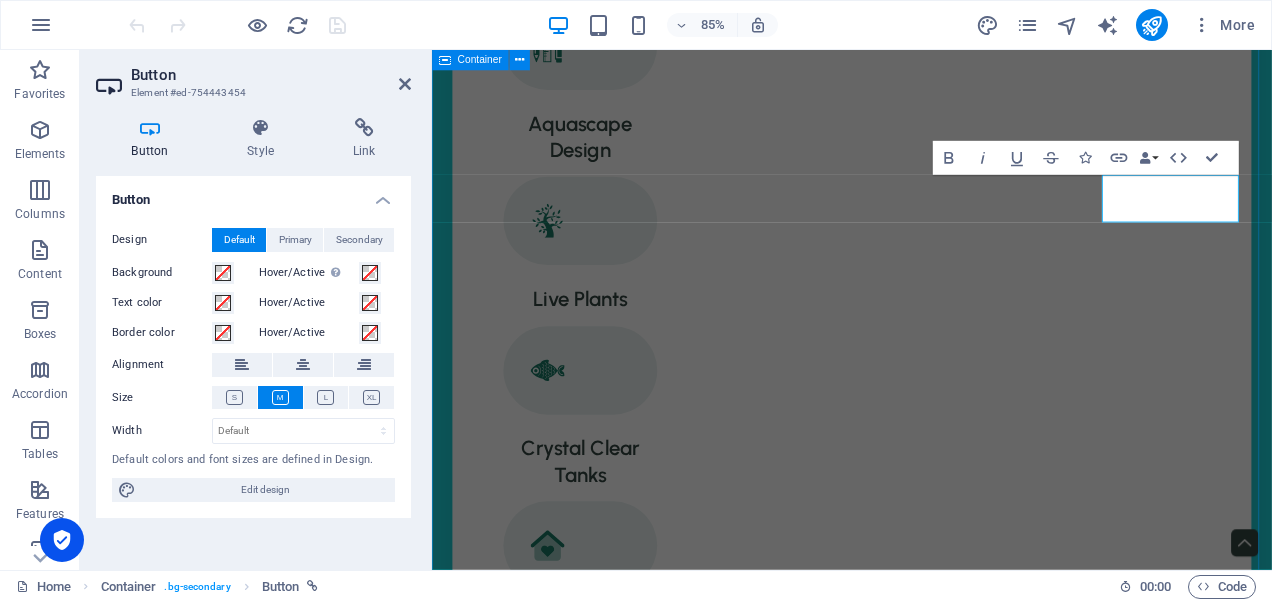scroll, scrollTop: 3461, scrollLeft: 0, axis: vertical 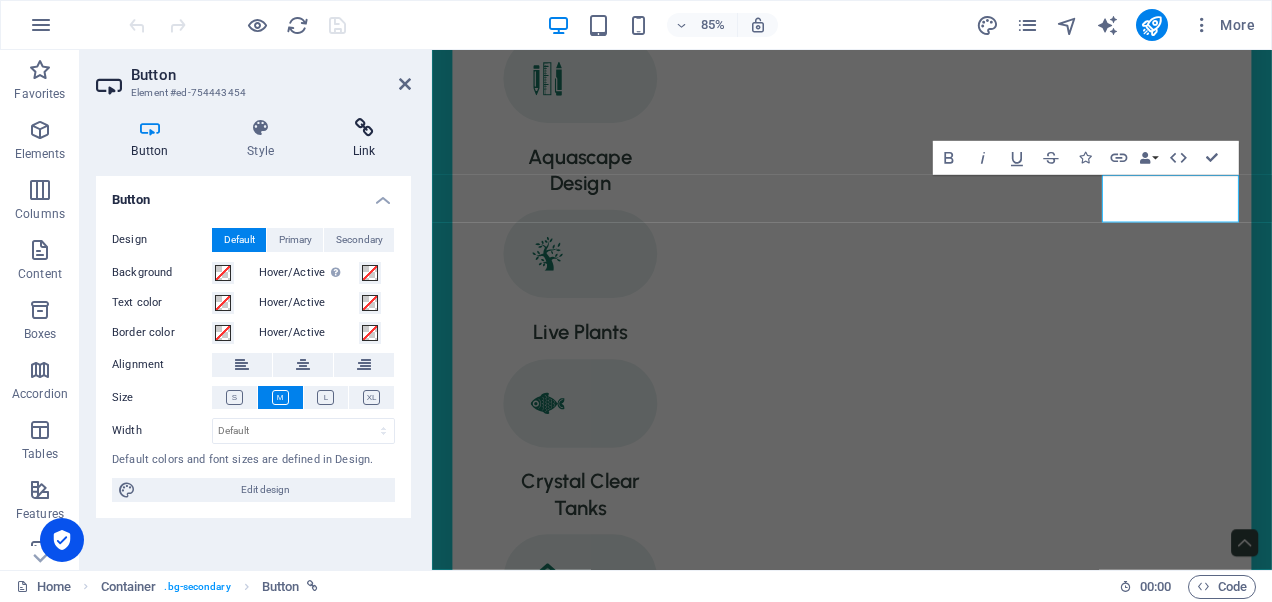 click at bounding box center (364, 128) 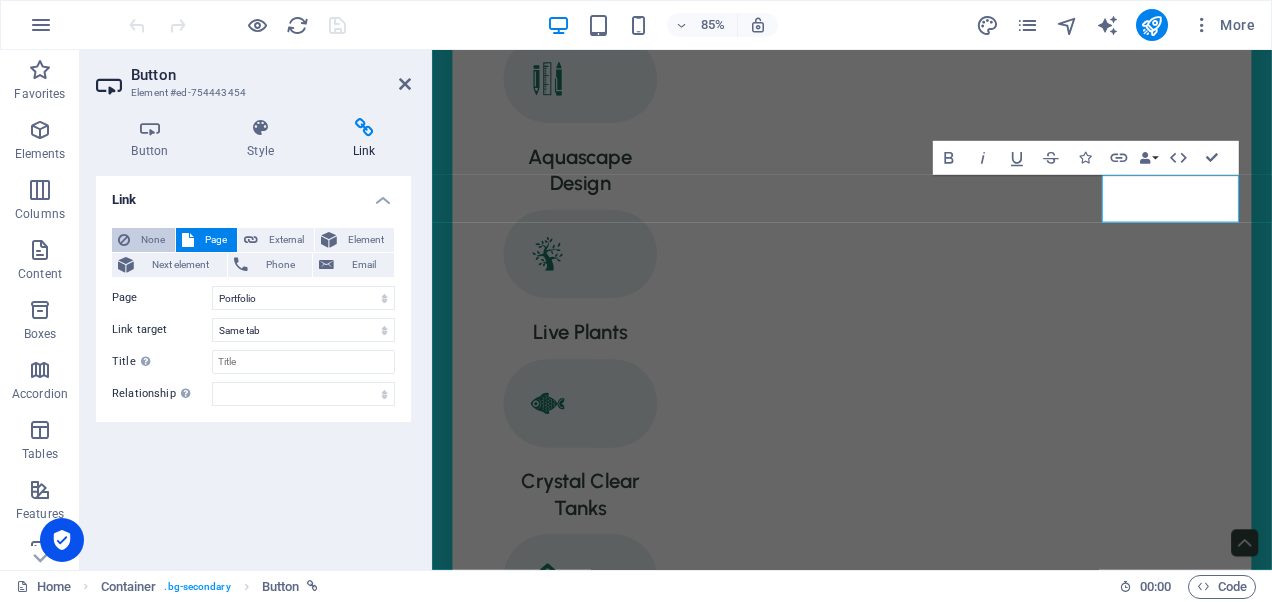 click on "None" at bounding box center [152, 240] 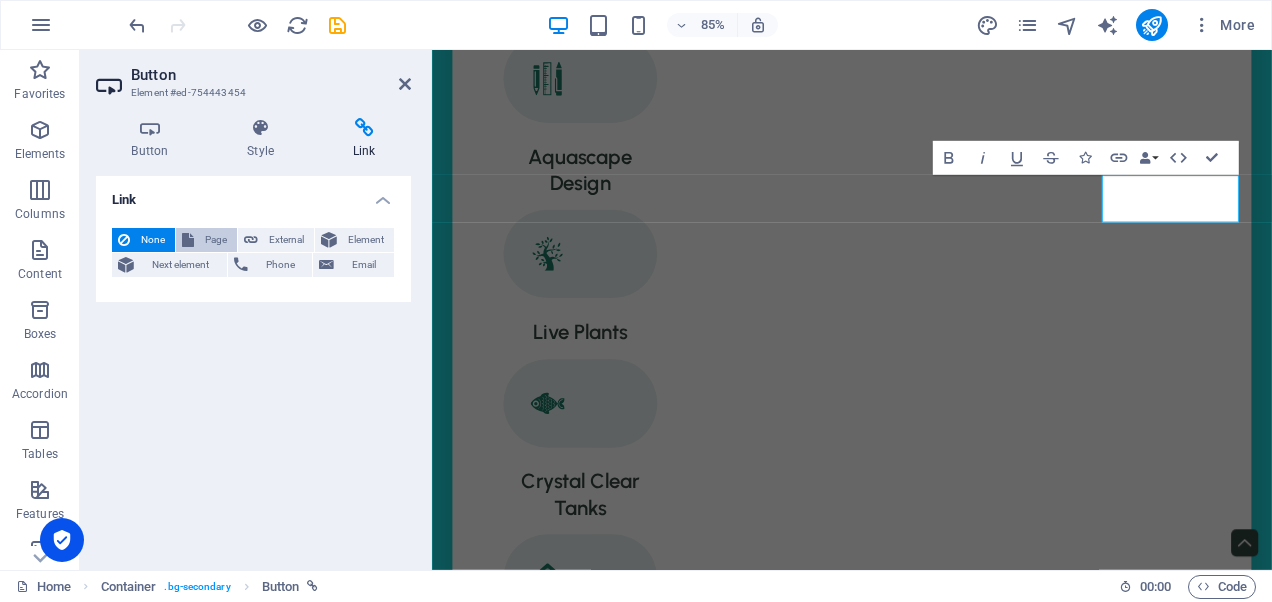 click on "Page" at bounding box center [215, 240] 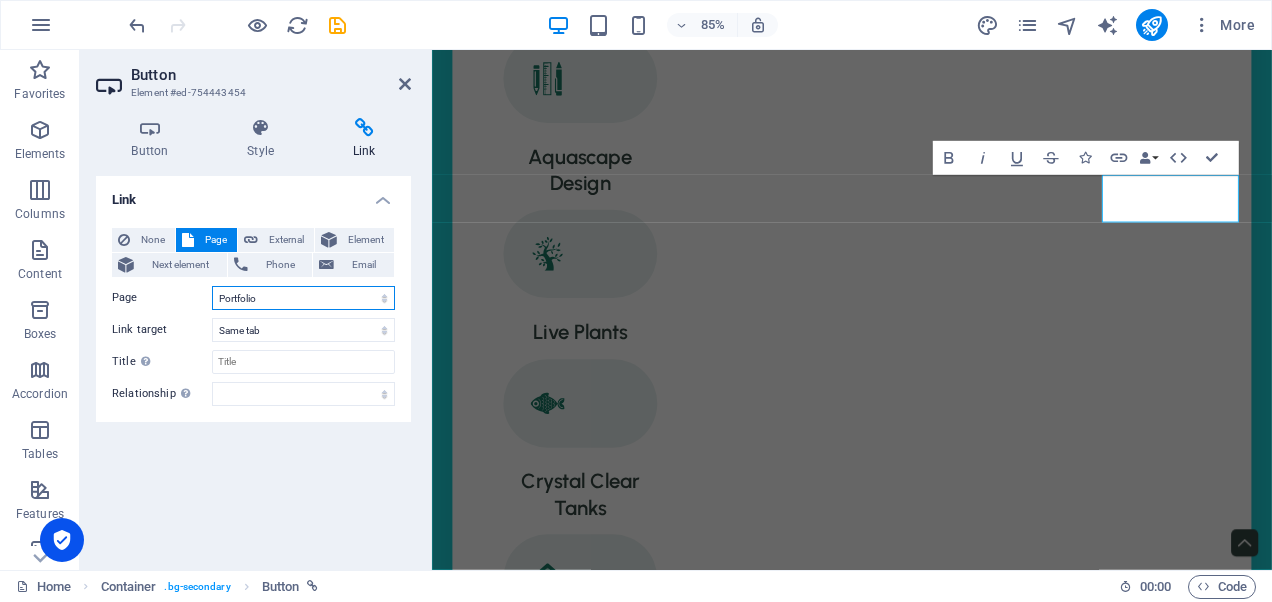 click on "Home About Us Services Contact Portfolio Legal Notice Privacy" at bounding box center (303, 298) 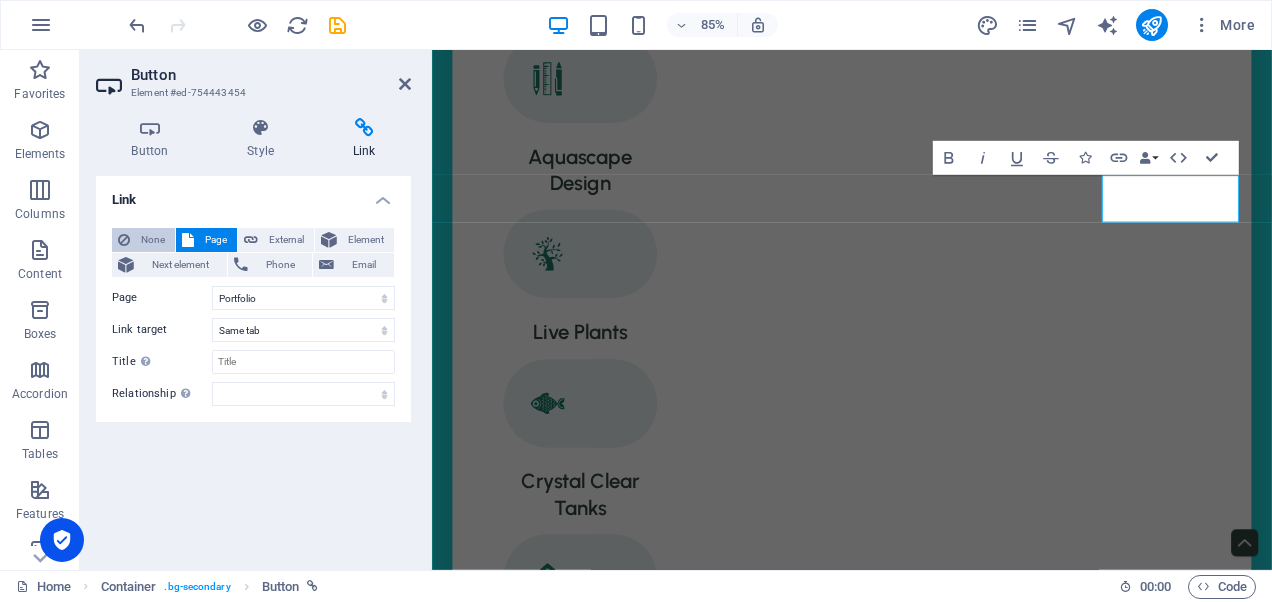 click on "None" at bounding box center [152, 240] 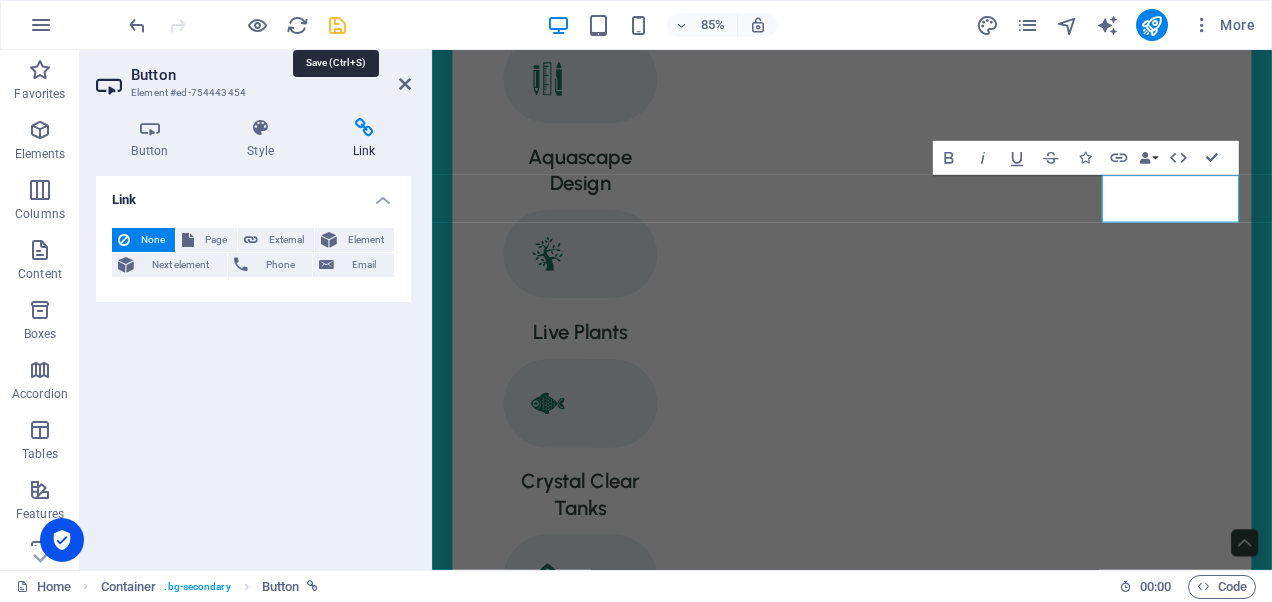 click at bounding box center [337, 25] 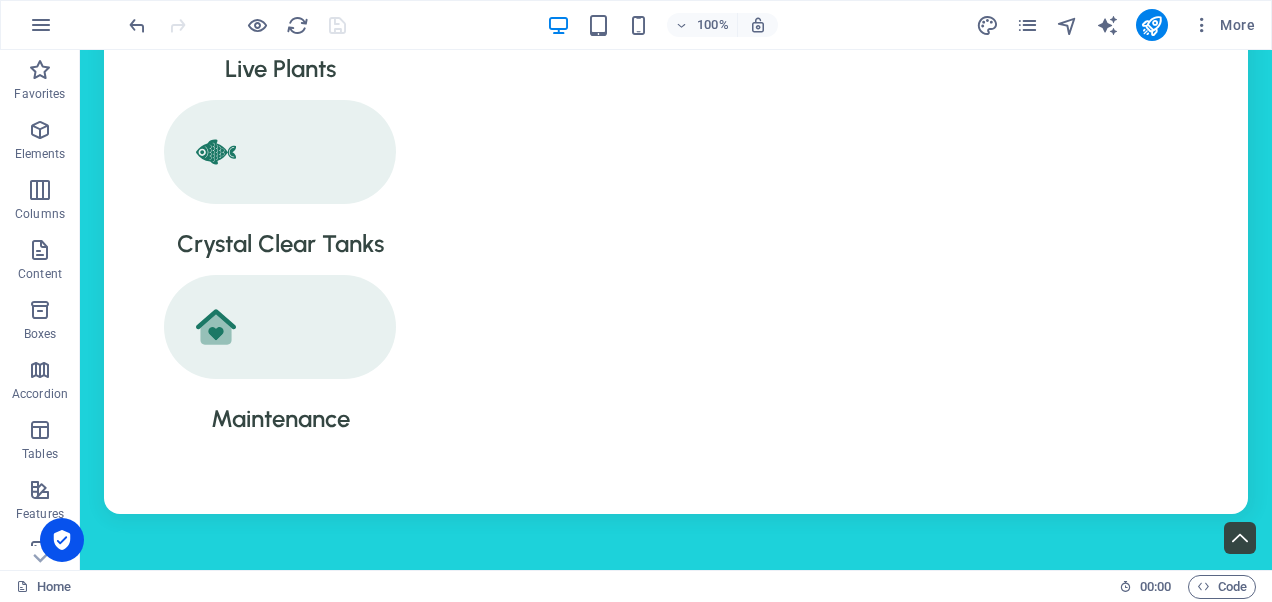 scroll, scrollTop: 3982, scrollLeft: 0, axis: vertical 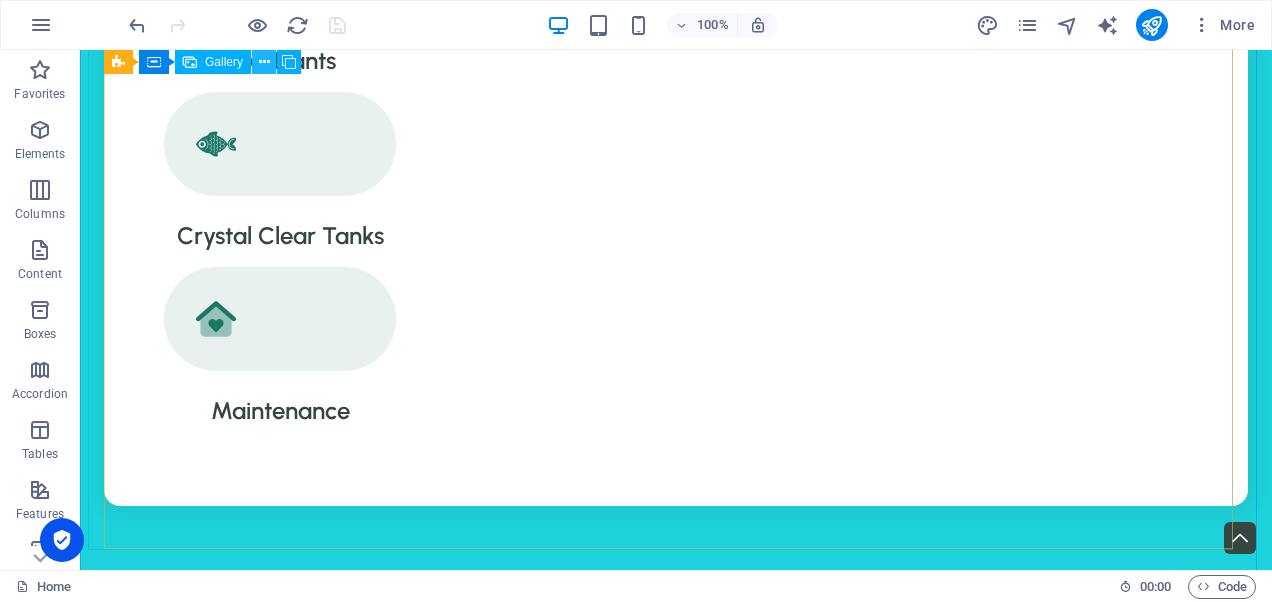 click at bounding box center [264, 62] 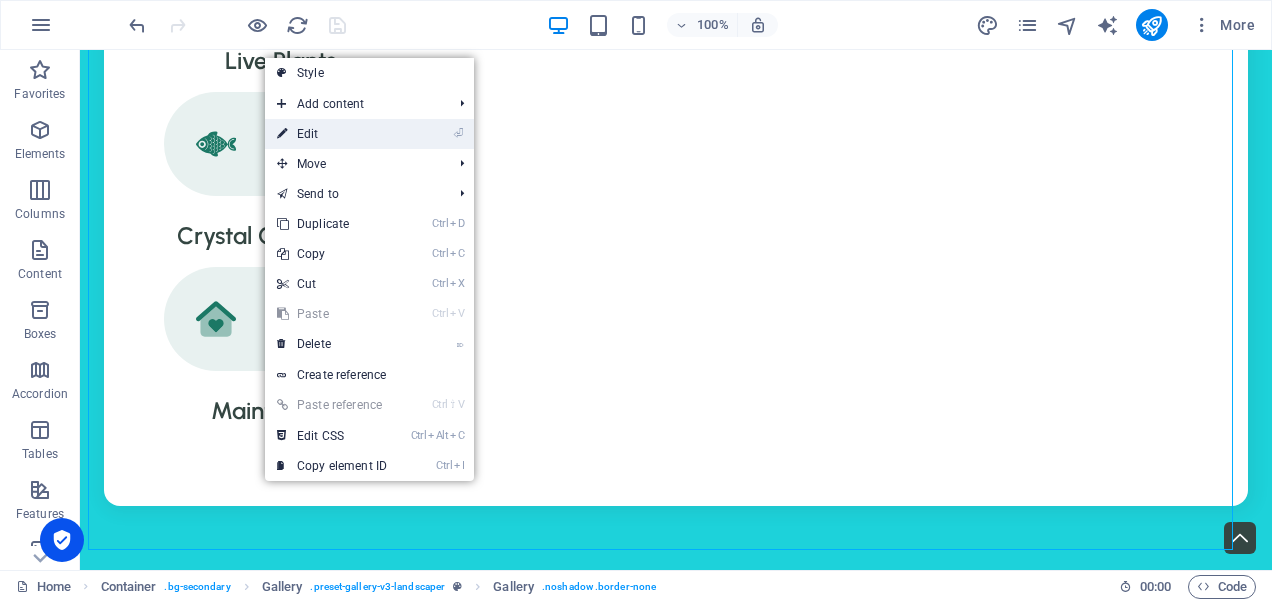 click on "⏎  Edit" at bounding box center (332, 134) 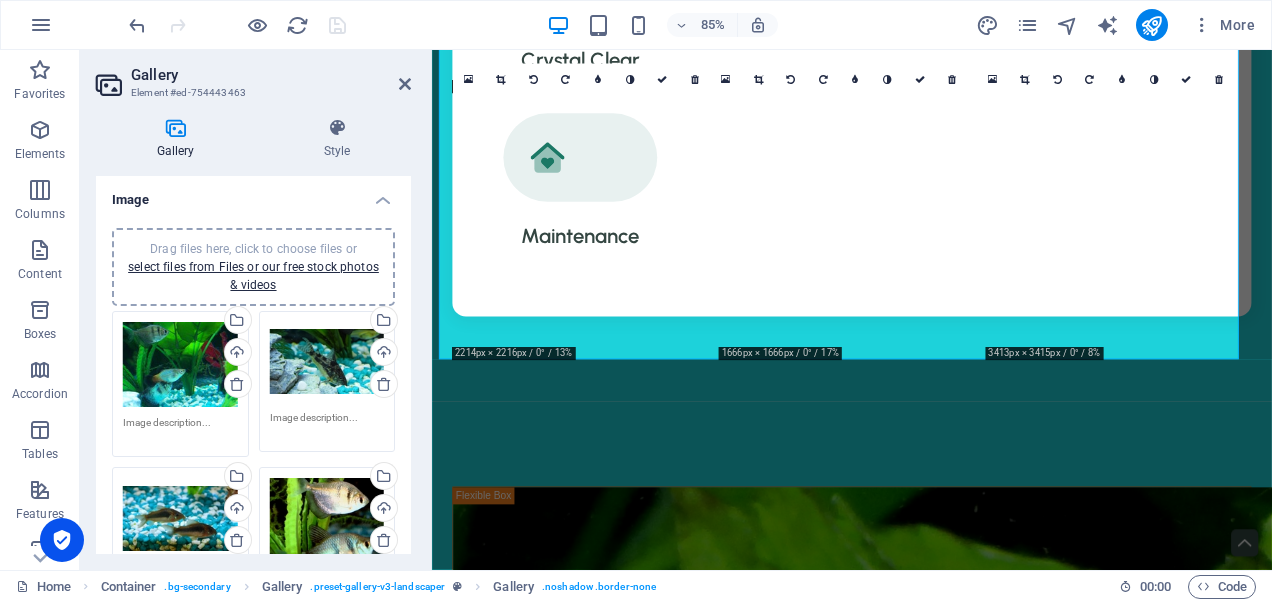scroll, scrollTop: 3972, scrollLeft: 0, axis: vertical 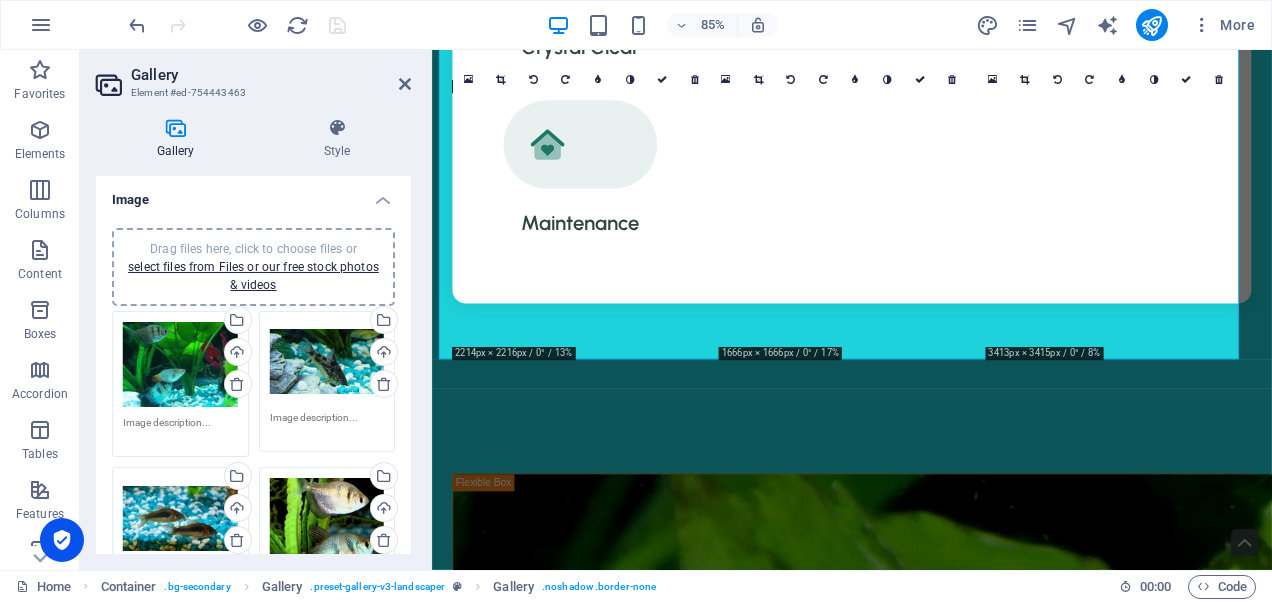 drag, startPoint x: 406, startPoint y: 187, endPoint x: 406, endPoint y: 207, distance: 20 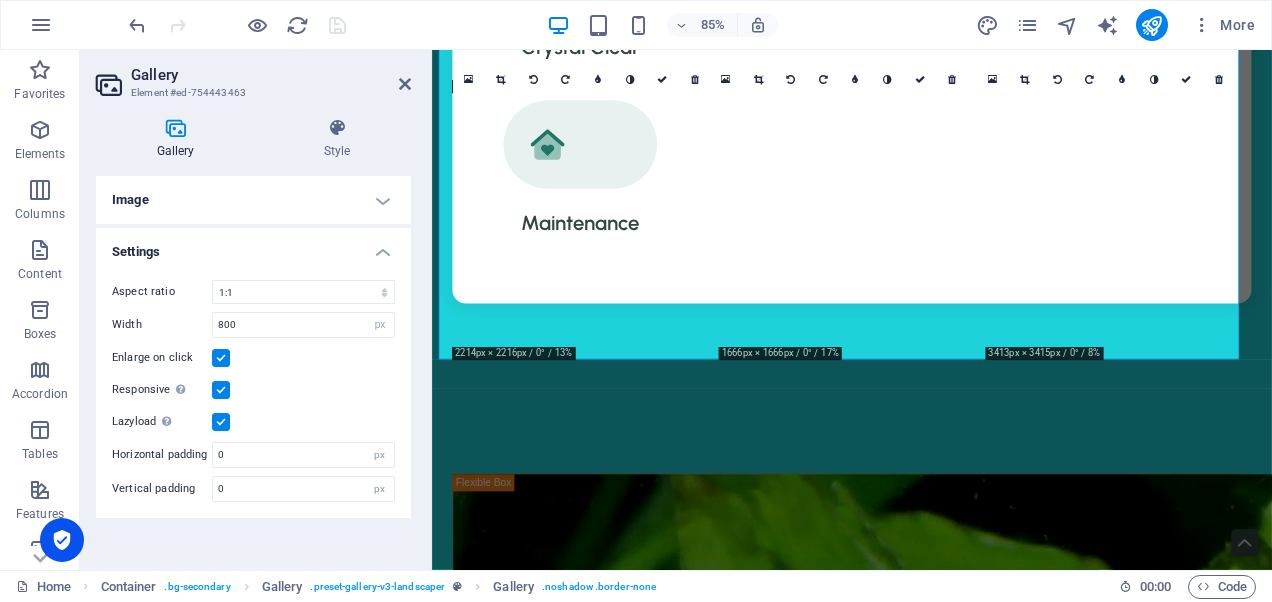 click on "Image" at bounding box center [253, 200] 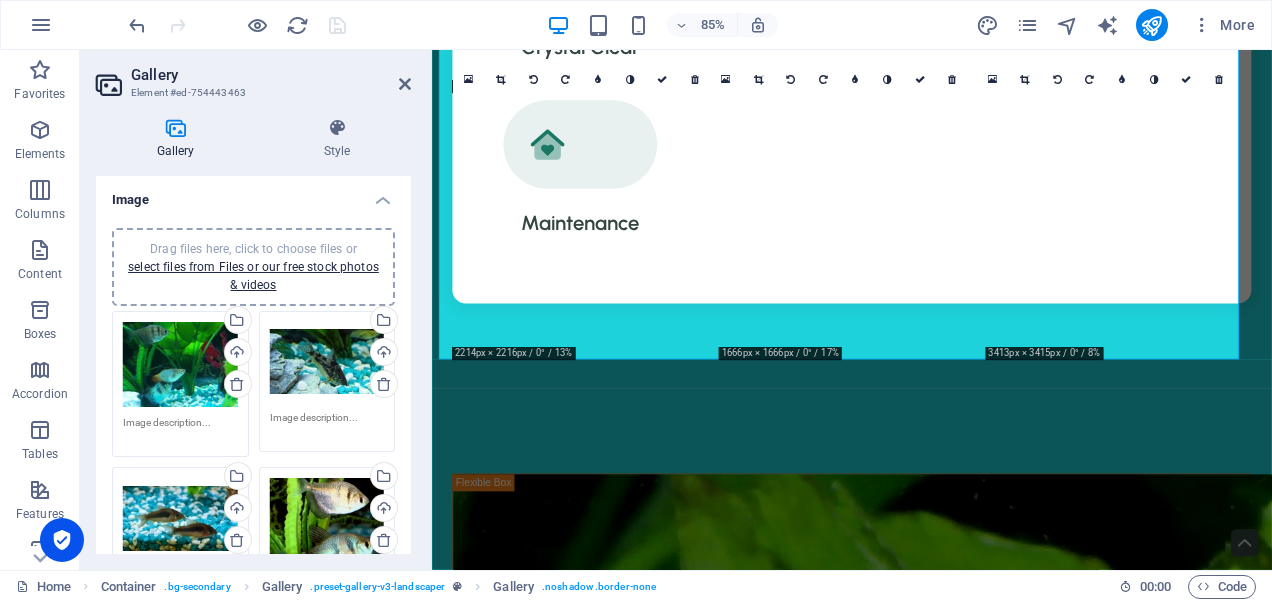 scroll, scrollTop: 100, scrollLeft: 0, axis: vertical 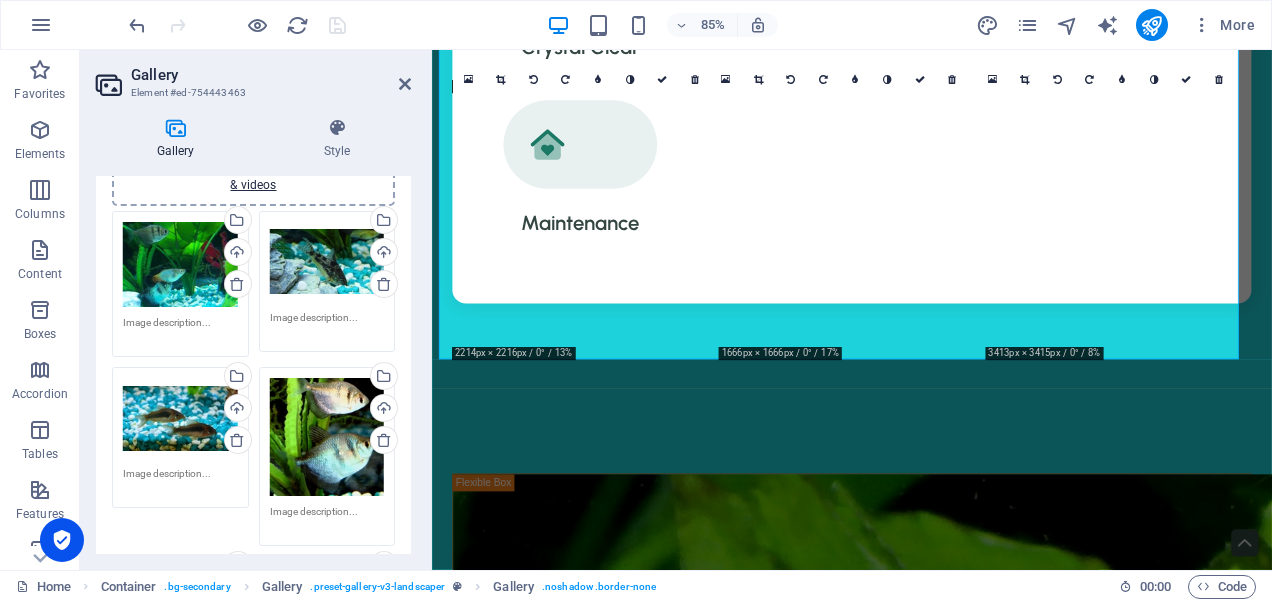 click at bounding box center [180, 330] 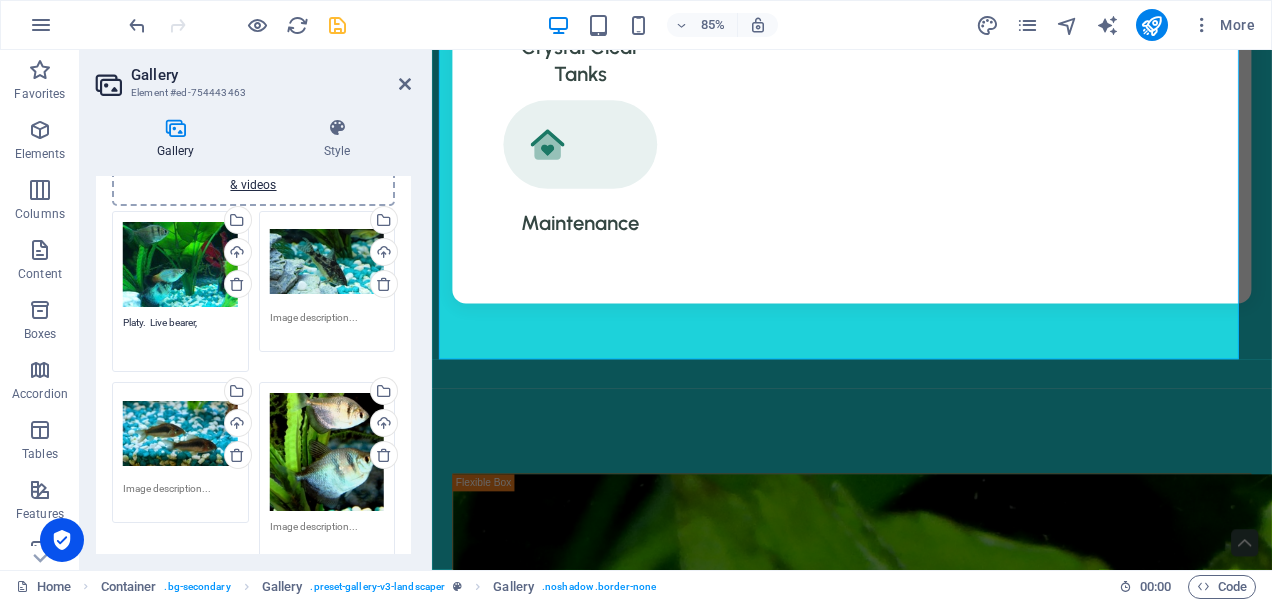 drag, startPoint x: 151, startPoint y: 320, endPoint x: 206, endPoint y: 319, distance: 55.00909 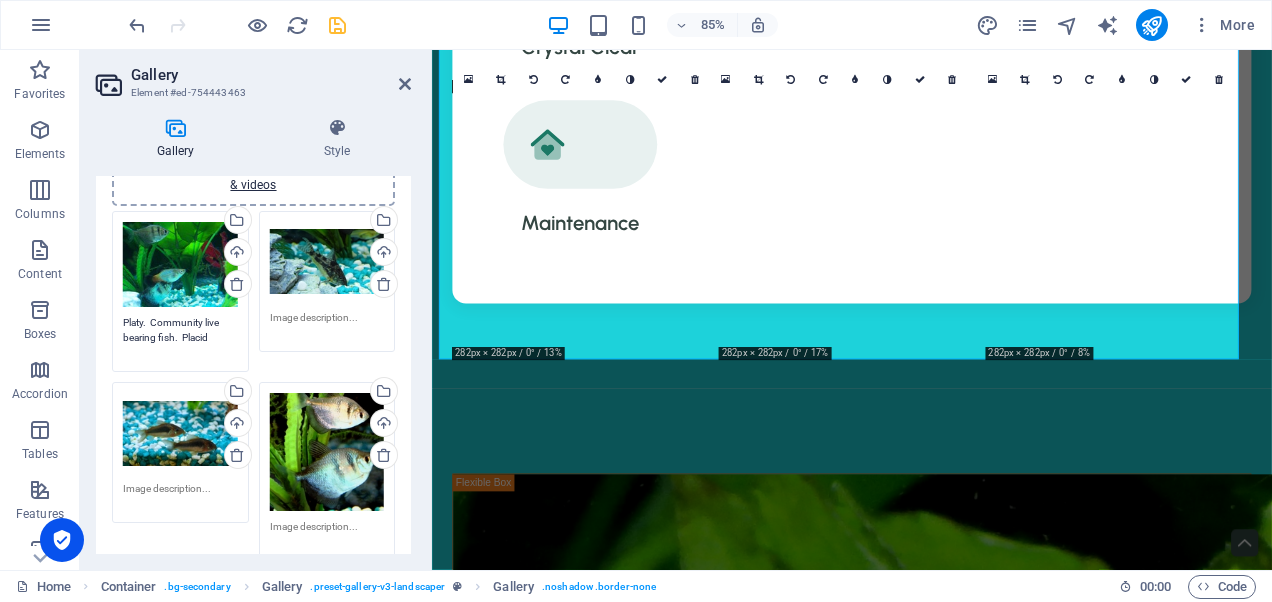 type on "Platy.  Community live bearing fish.  Placid" 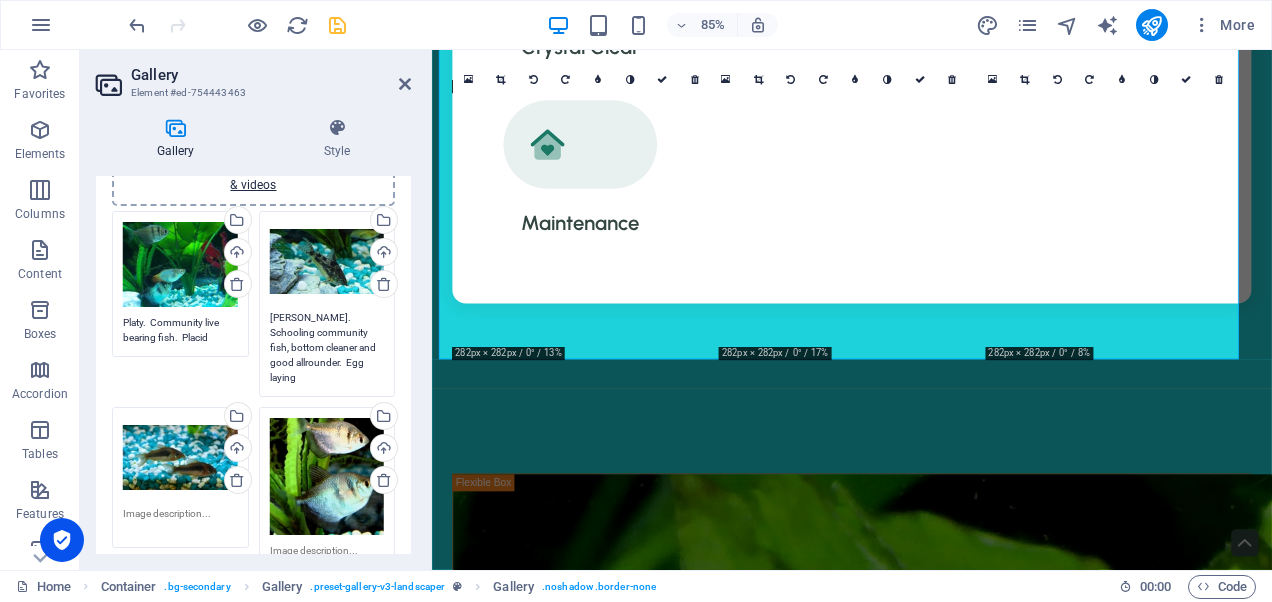 click on "[PERSON_NAME].  Schooling community fish, bottom cleaner and good allrounder.  Egg laying" at bounding box center [327, 347] 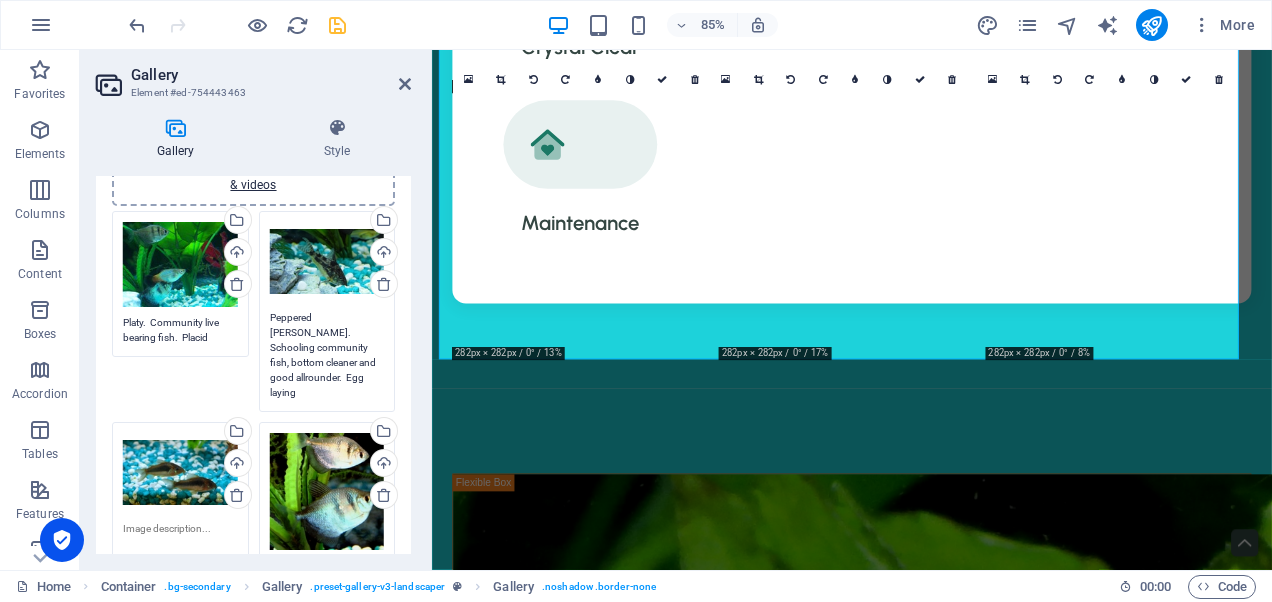 drag, startPoint x: 282, startPoint y: 349, endPoint x: 360, endPoint y: 374, distance: 81.908485 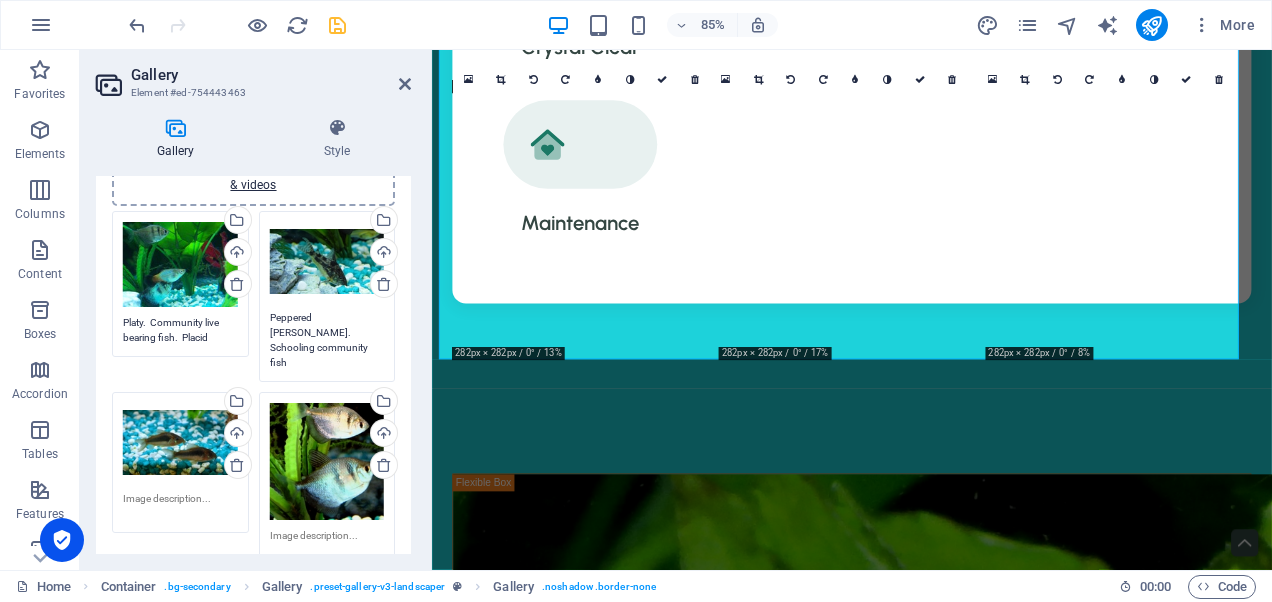 type on "Peppered [PERSON_NAME].  Schooling community fish" 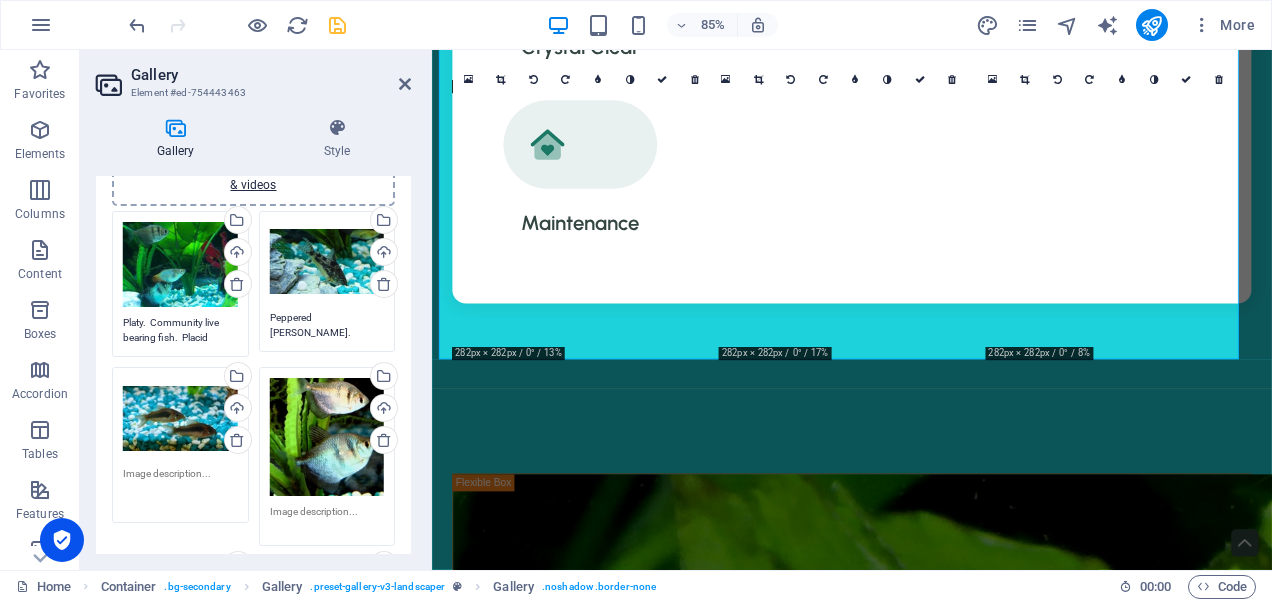 click at bounding box center (180, 488) 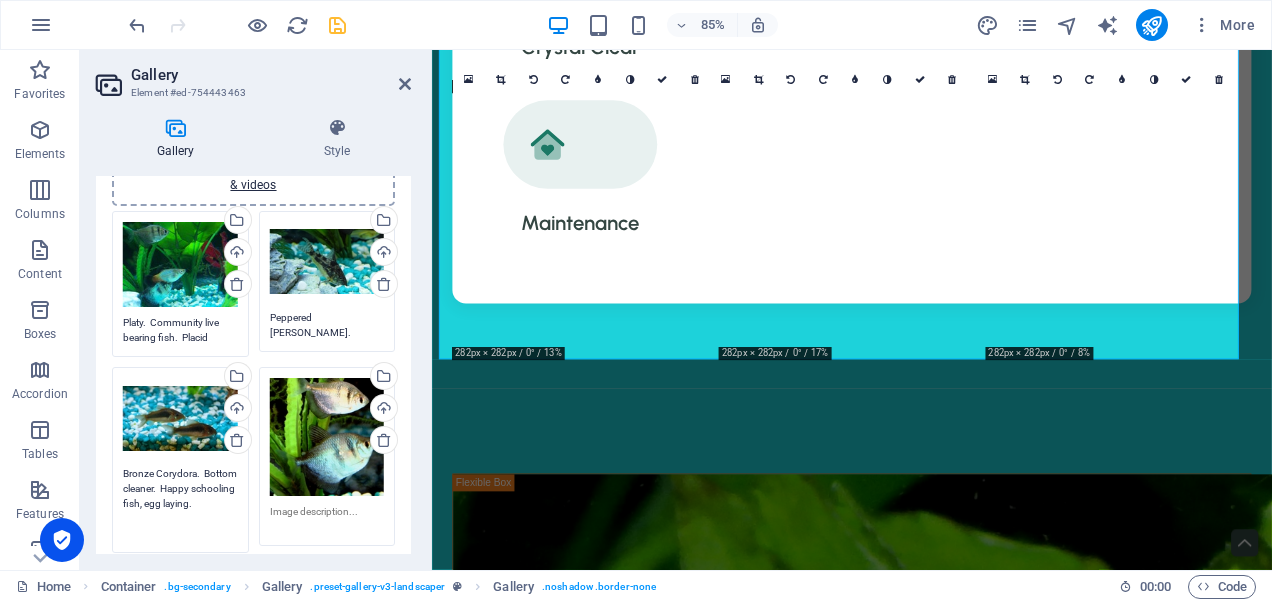 type on "Bronze Corydora.  Bottom cleaner.  Happy schooling fish, egg laying." 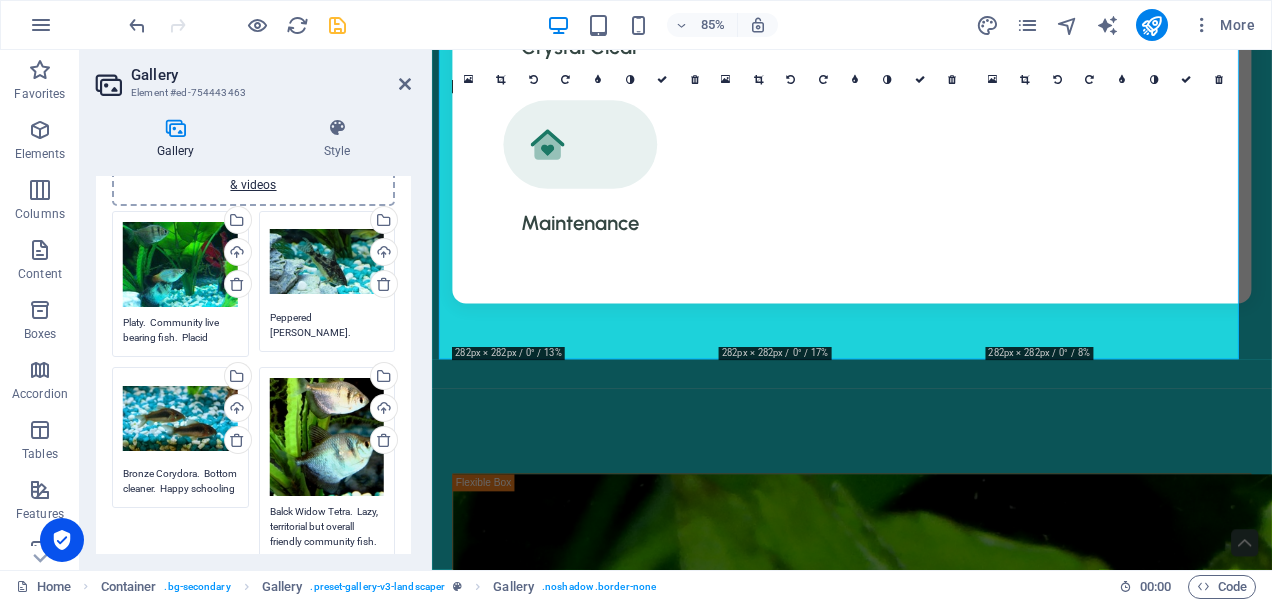 scroll, scrollTop: 400, scrollLeft: 0, axis: vertical 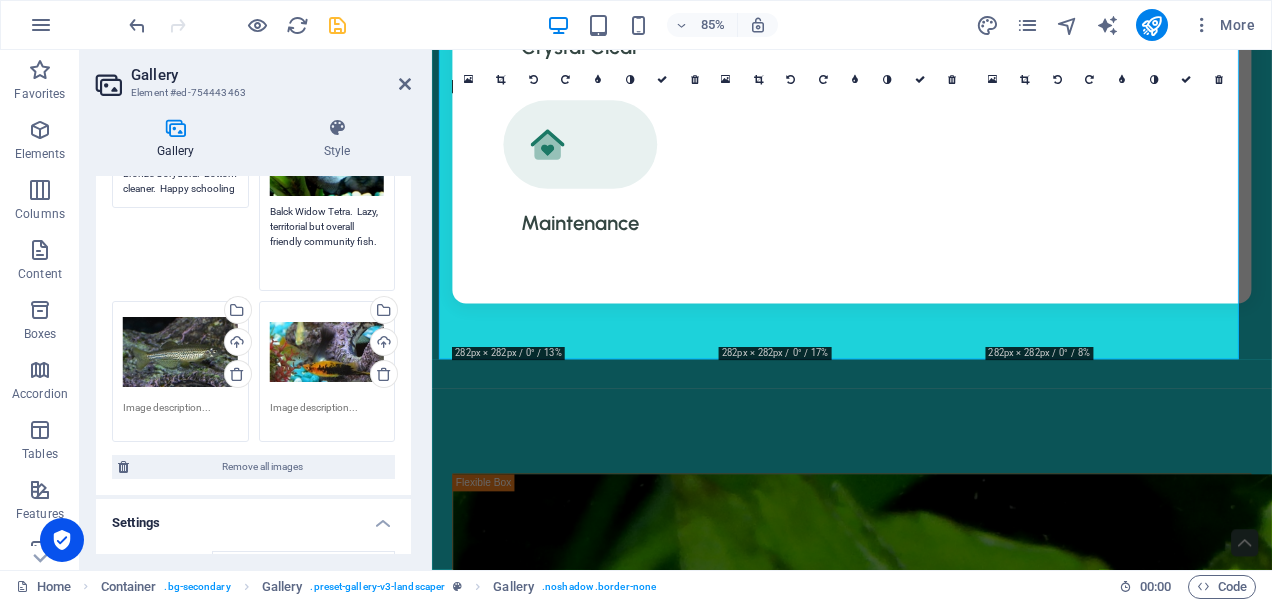 type on "Balck Widow Tetra.  Lazy, territorial but overall friendly community fish." 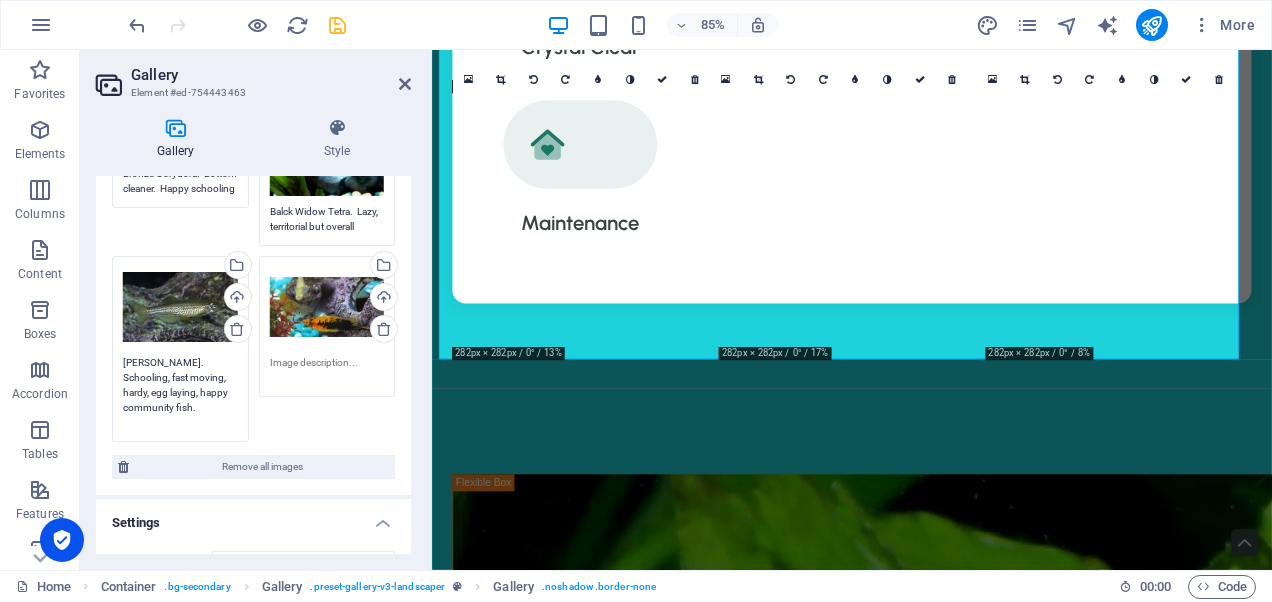 click on "Drag files here, click to choose files or select files from Files or our free stock photos & videos Select files from the file manager, stock photos, or upload file(s) Upload" at bounding box center [327, 326] 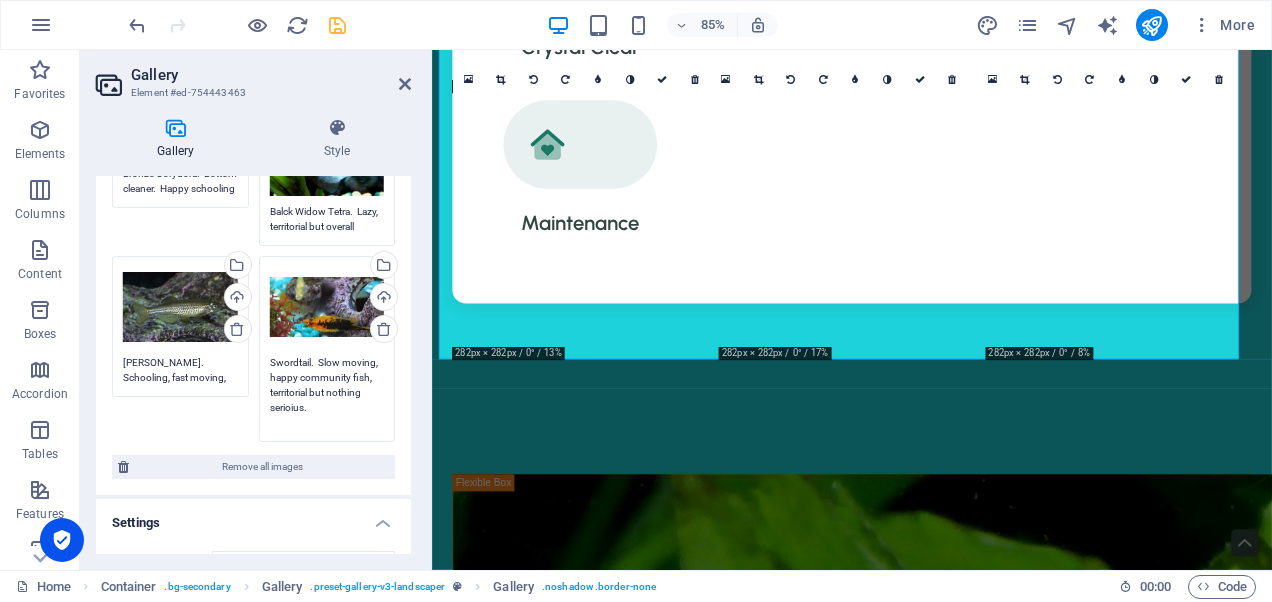 scroll, scrollTop: 629, scrollLeft: 0, axis: vertical 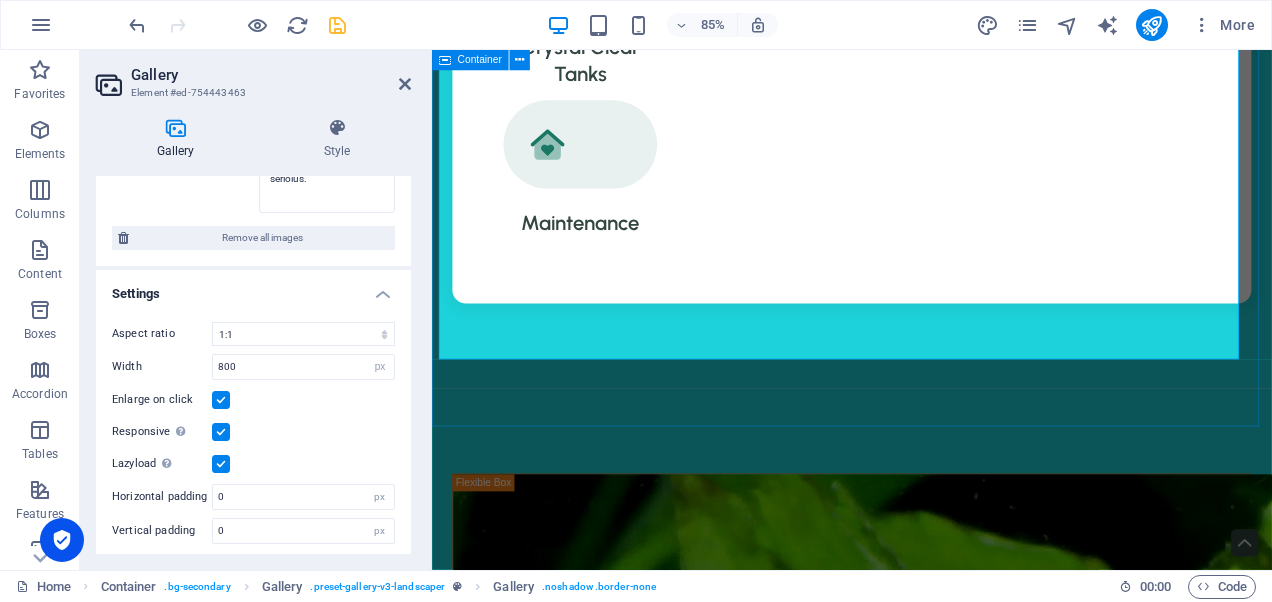 type on "Swordtail.  Slow moving, happy community fish, territorial but nothing serioius." 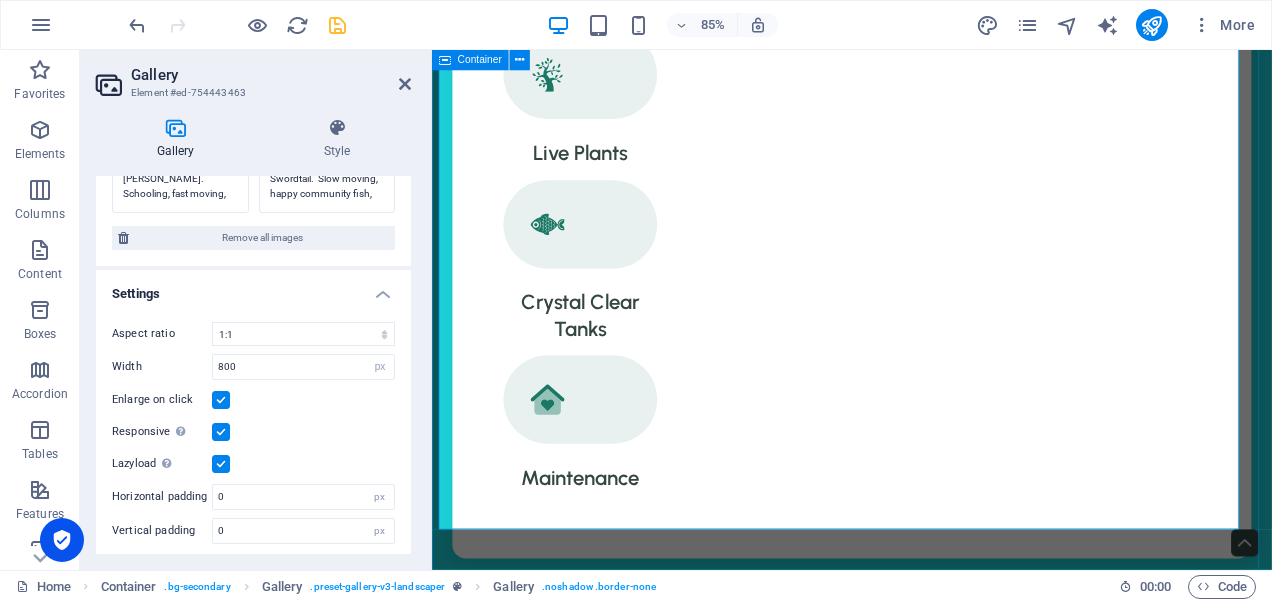 scroll, scrollTop: 3472, scrollLeft: 0, axis: vertical 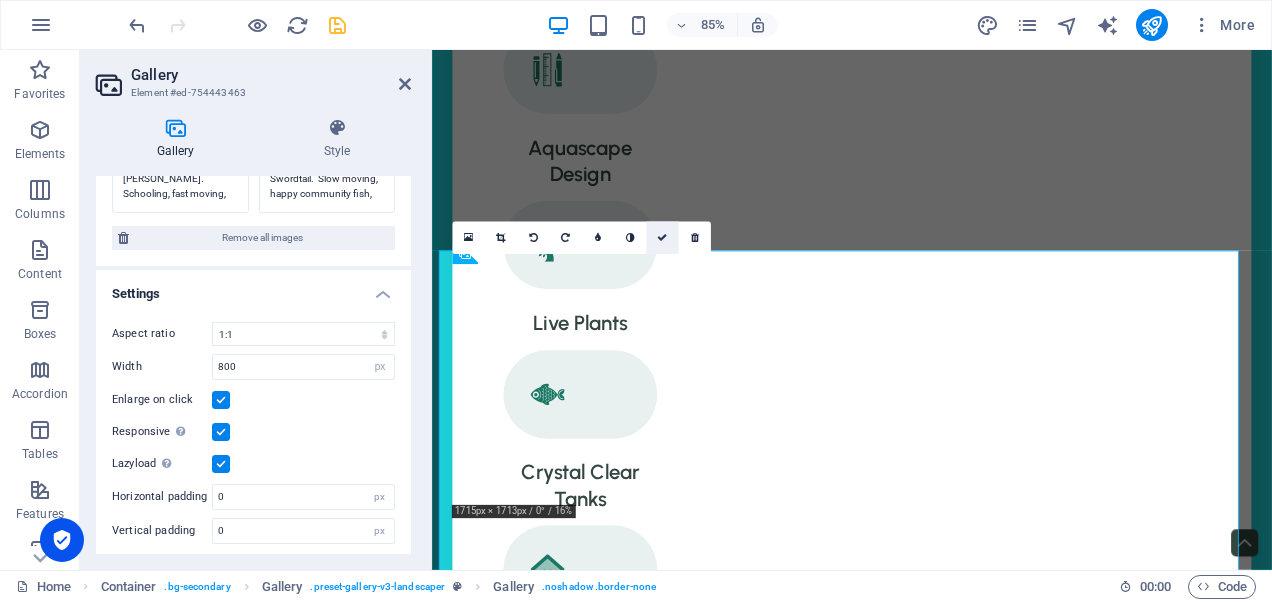 click at bounding box center [662, 238] 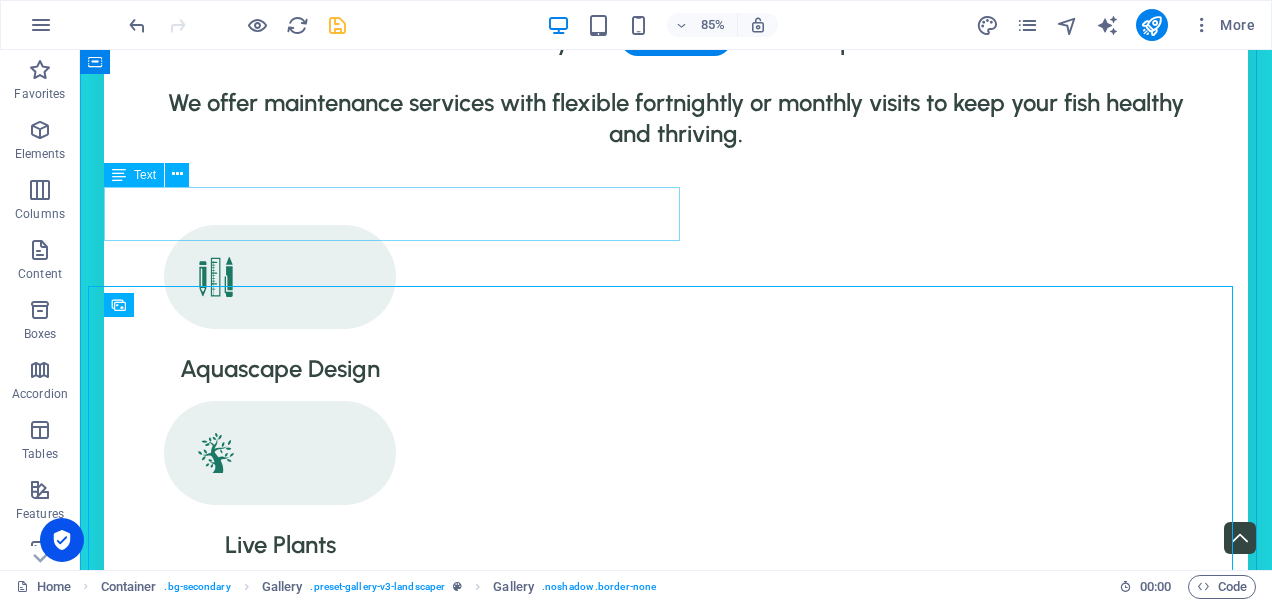 scroll, scrollTop: 3456, scrollLeft: 0, axis: vertical 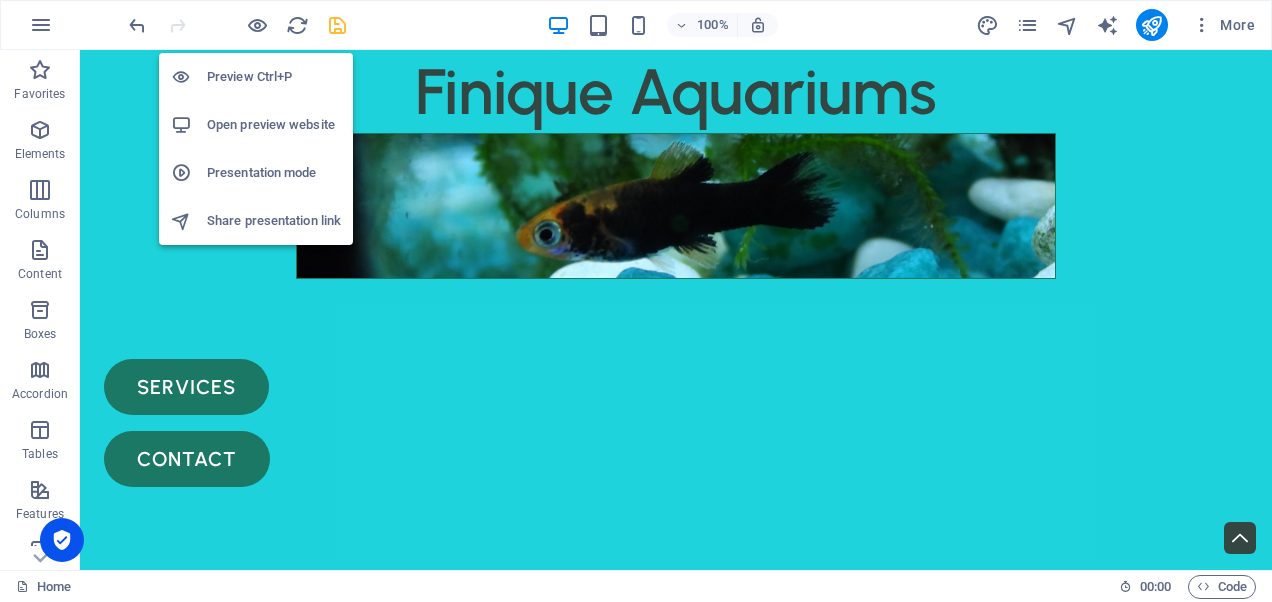 click on "Preview Ctrl+P" at bounding box center [274, 77] 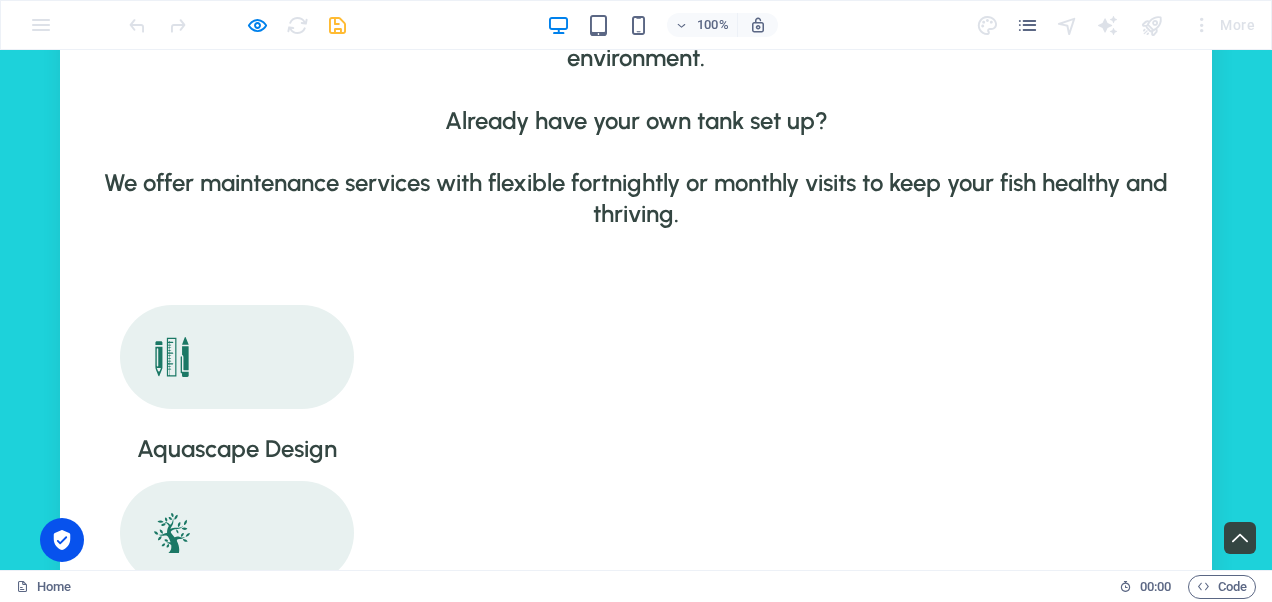 scroll, scrollTop: 3700, scrollLeft: 0, axis: vertical 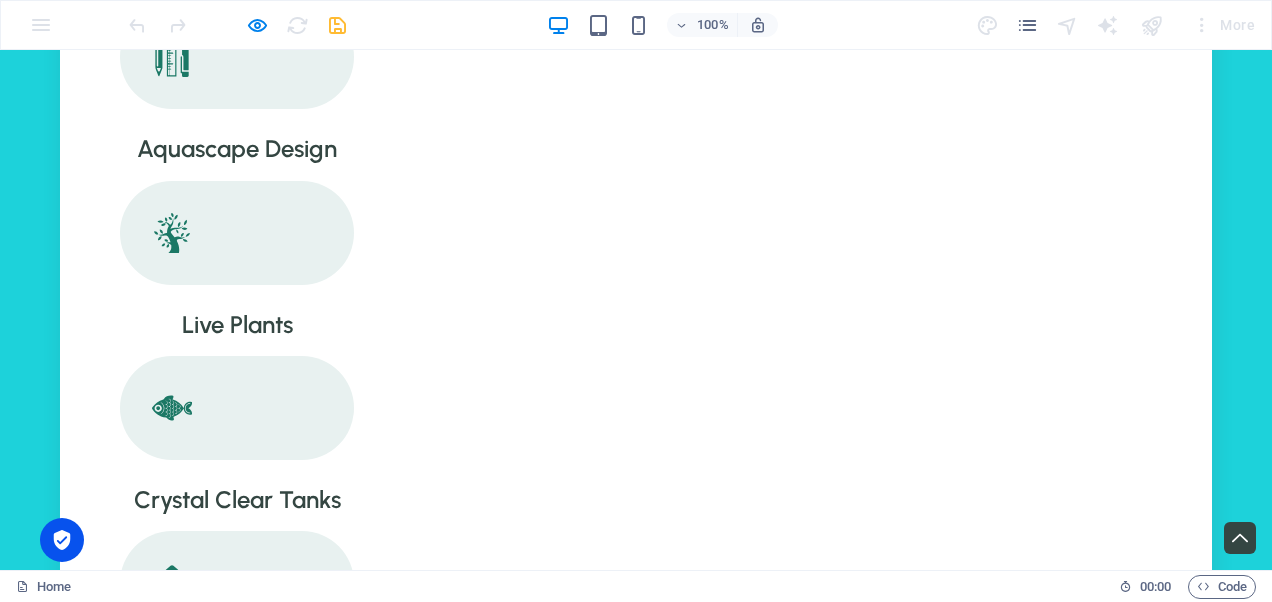 click at bounding box center (241, 3209) 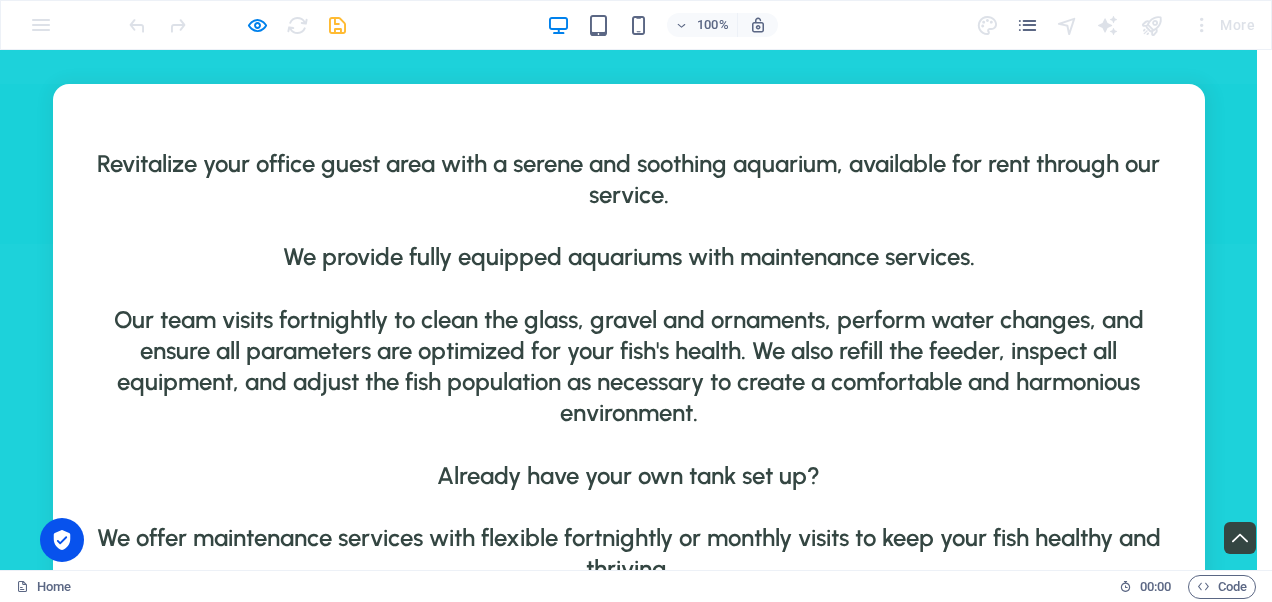 click at bounding box center (0, -3003) 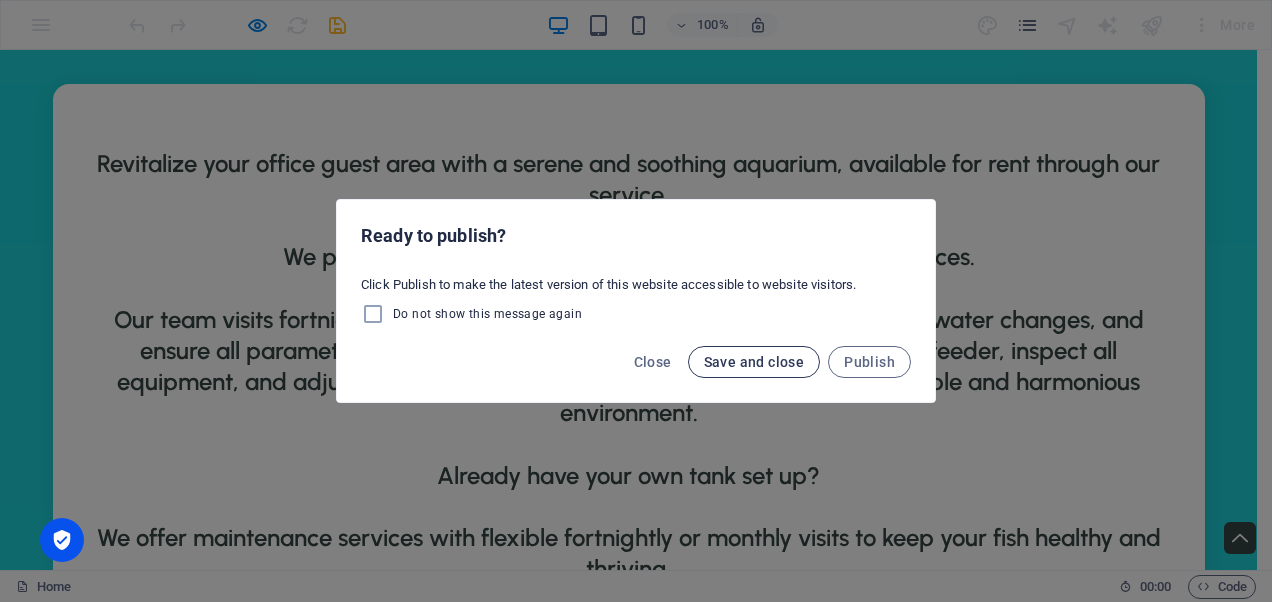 click on "Save and close" at bounding box center [754, 362] 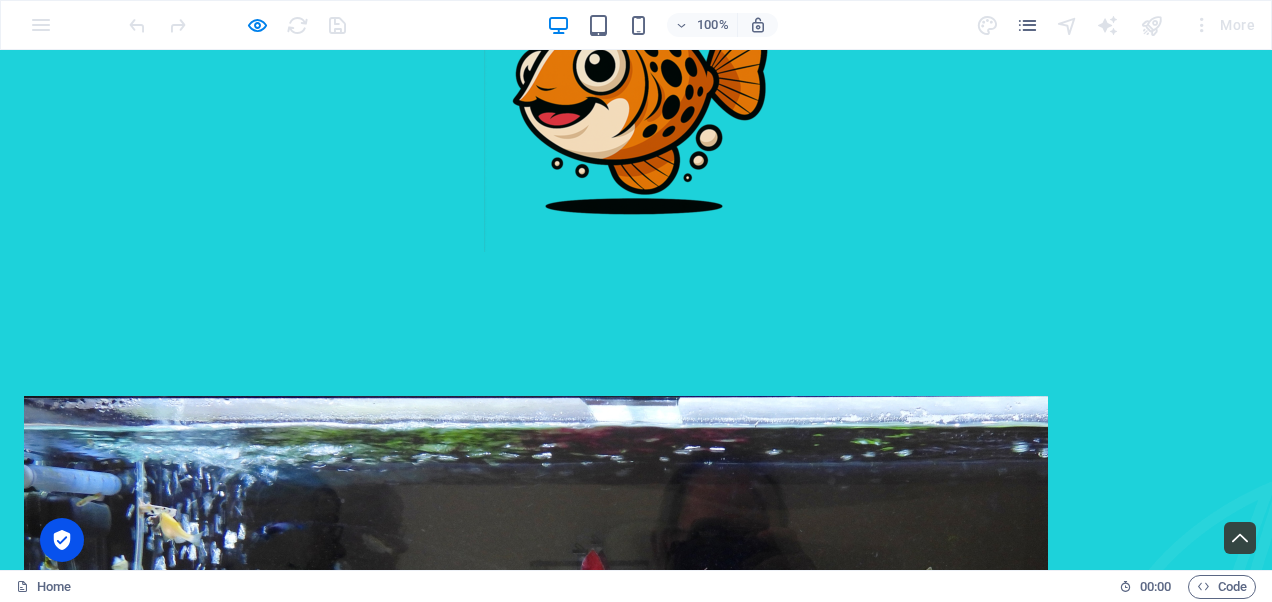 scroll, scrollTop: 200, scrollLeft: 0, axis: vertical 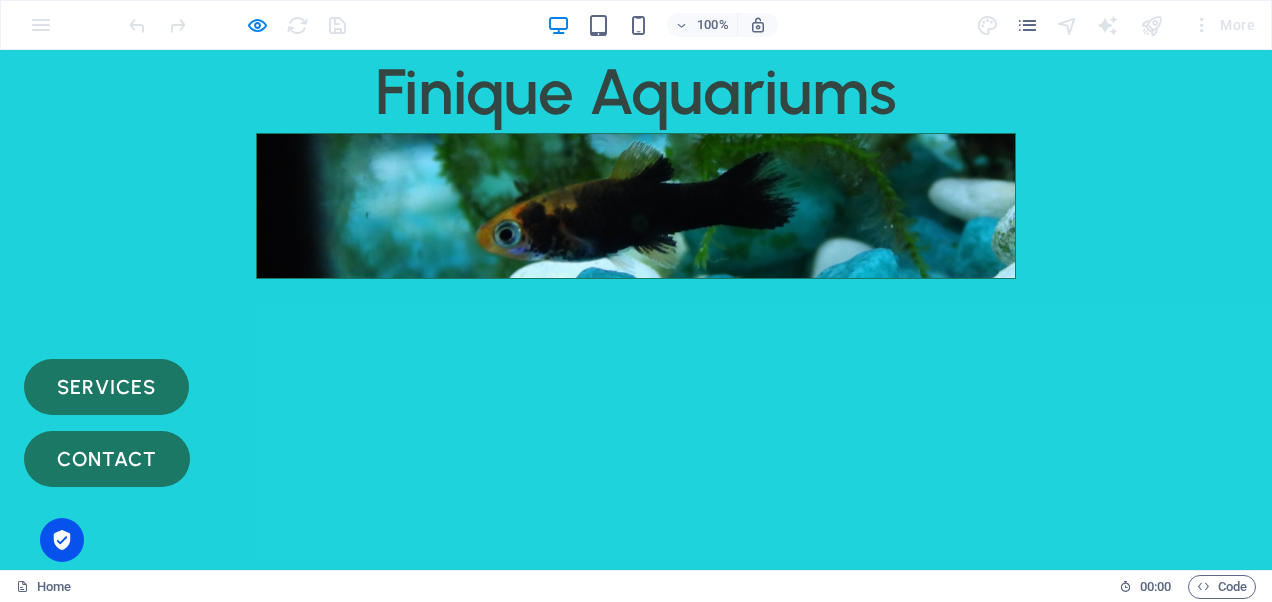 click at bounding box center [636, 206] 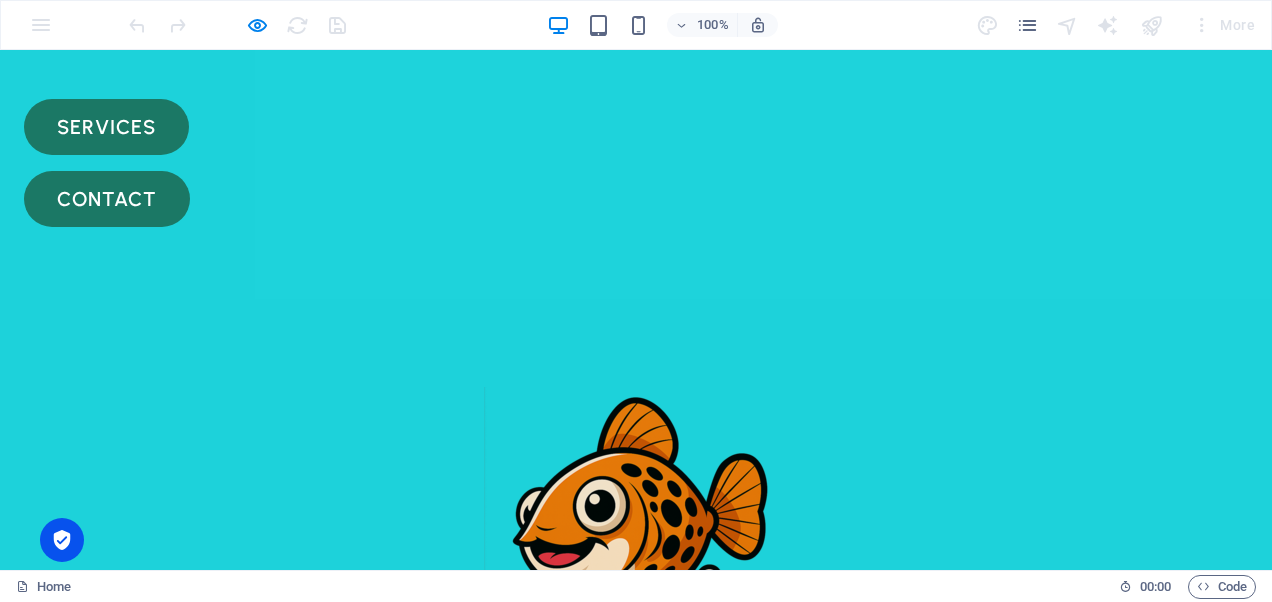 scroll, scrollTop: 0, scrollLeft: 0, axis: both 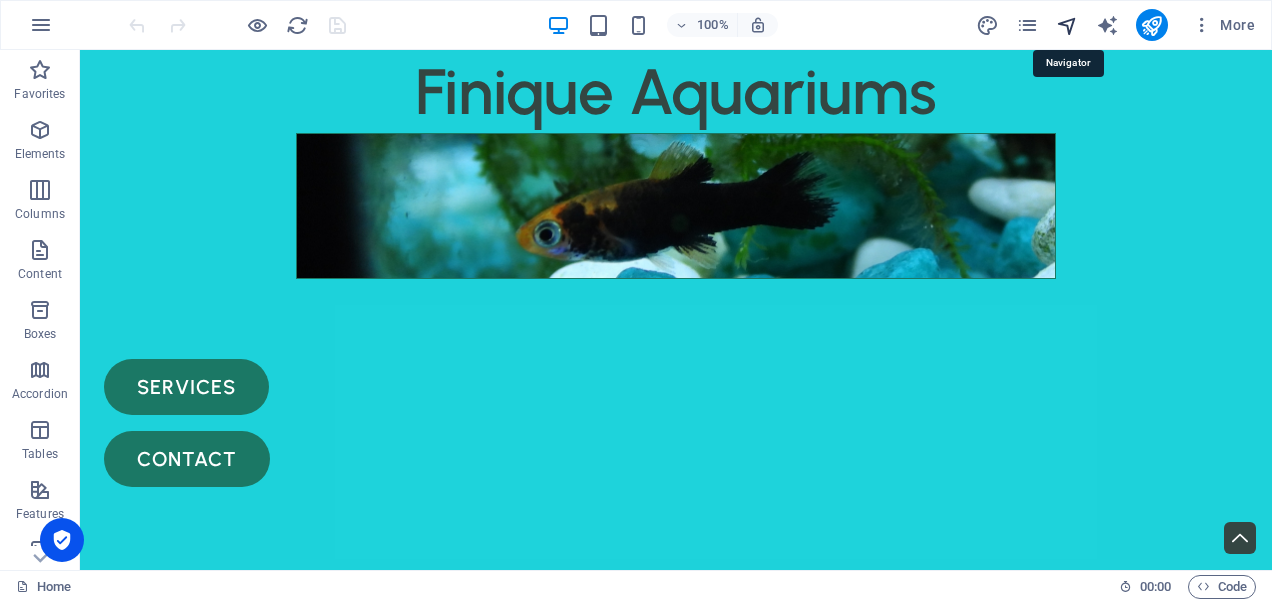 click at bounding box center (1067, 25) 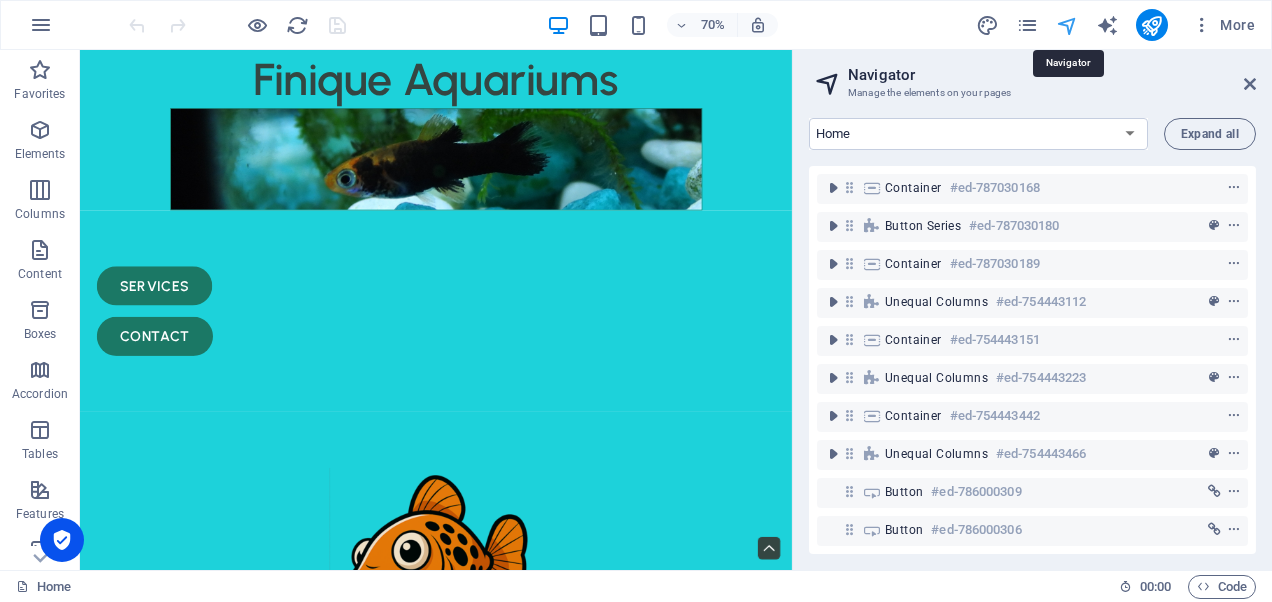 click at bounding box center (1067, 25) 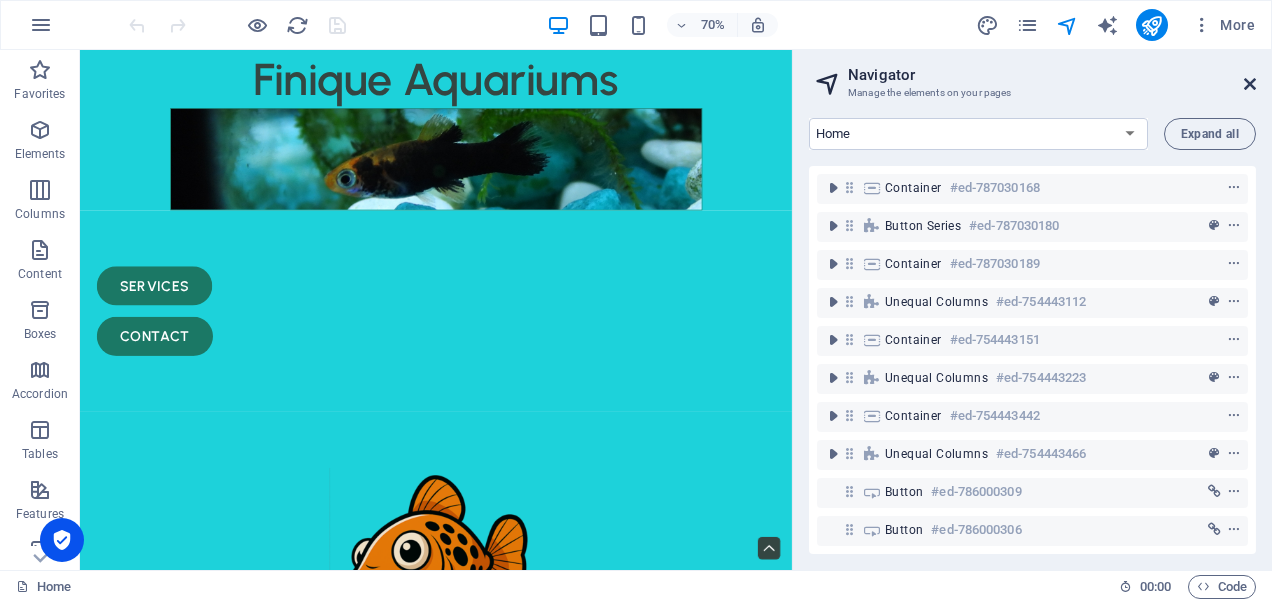 click at bounding box center (1250, 84) 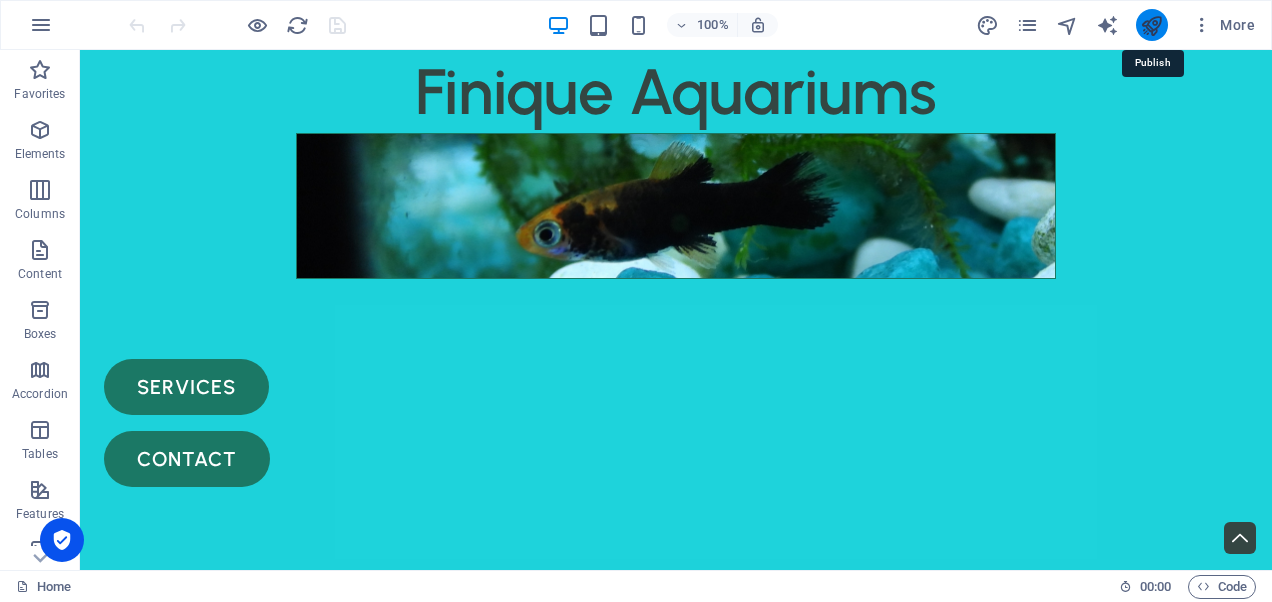 click at bounding box center [1151, 25] 